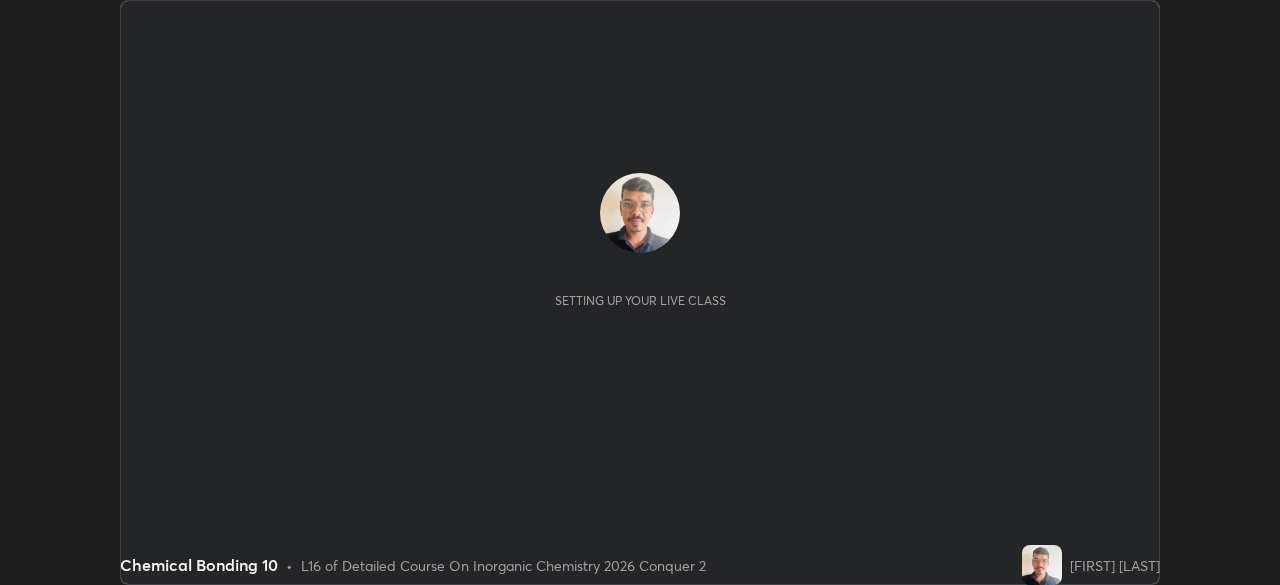 scroll, scrollTop: 0, scrollLeft: 0, axis: both 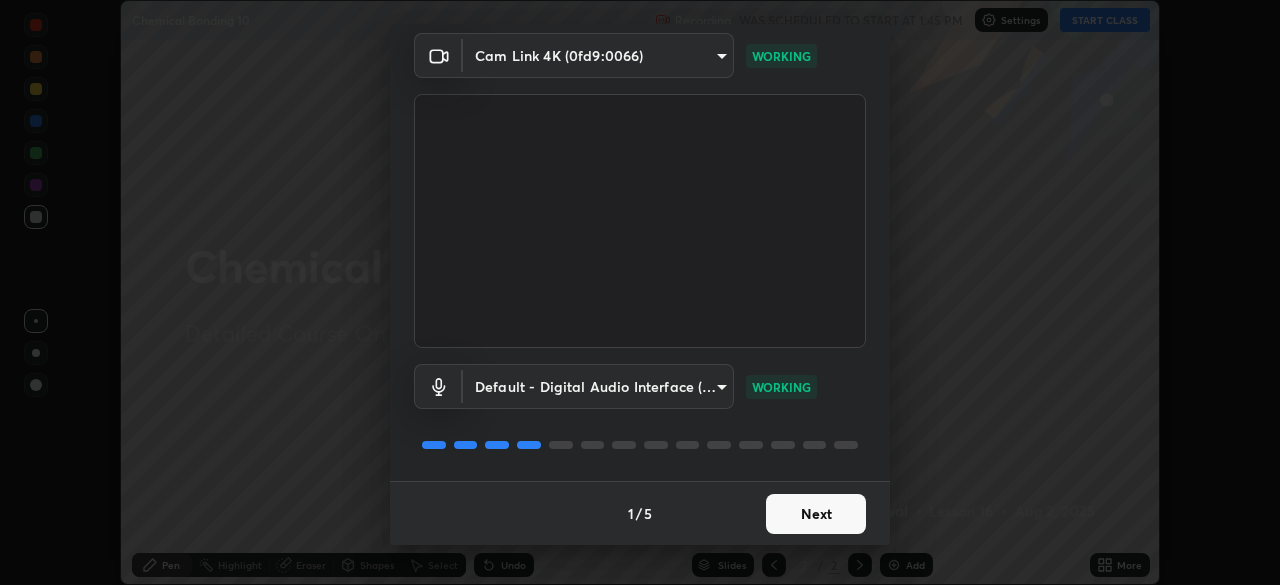 click on "Next" at bounding box center [816, 514] 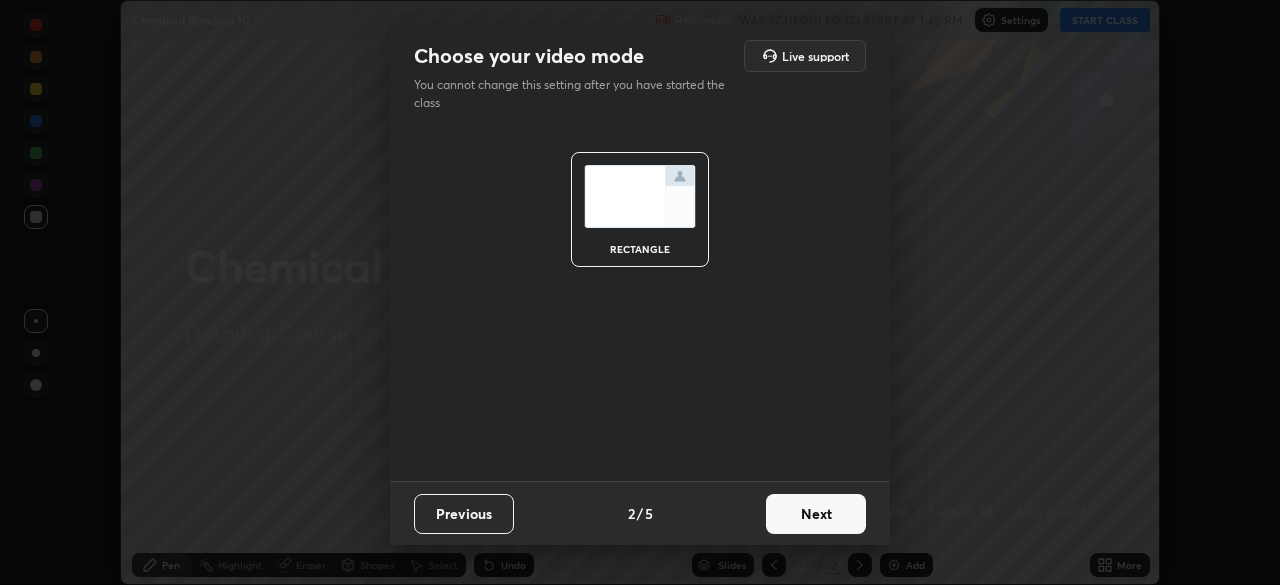 scroll, scrollTop: 0, scrollLeft: 0, axis: both 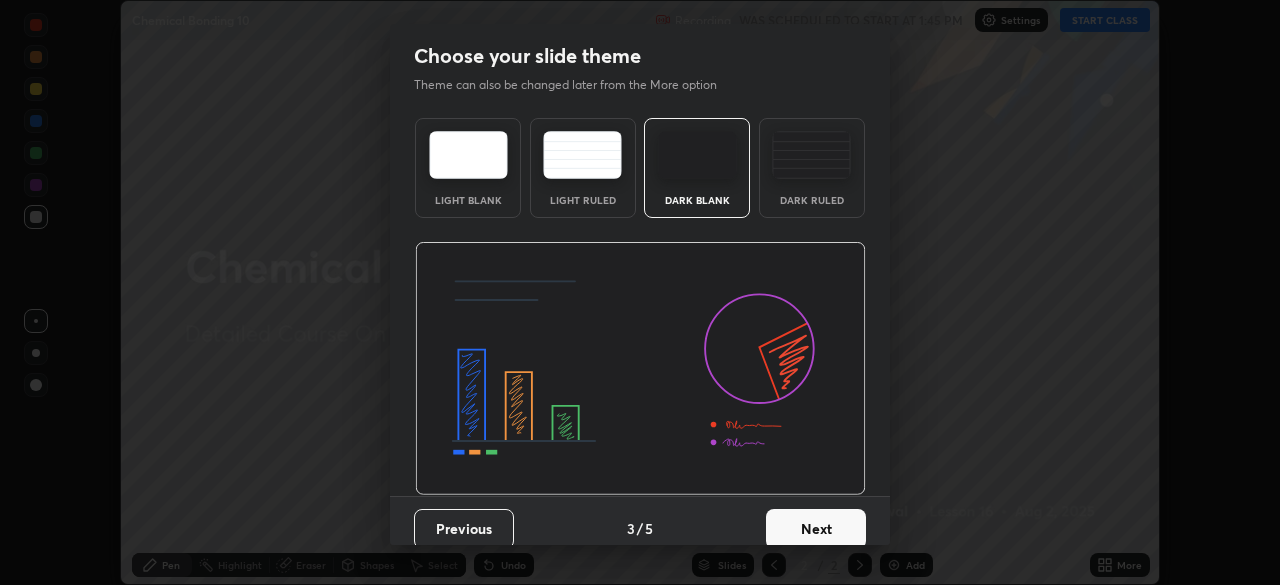 click on "Next" at bounding box center (816, 529) 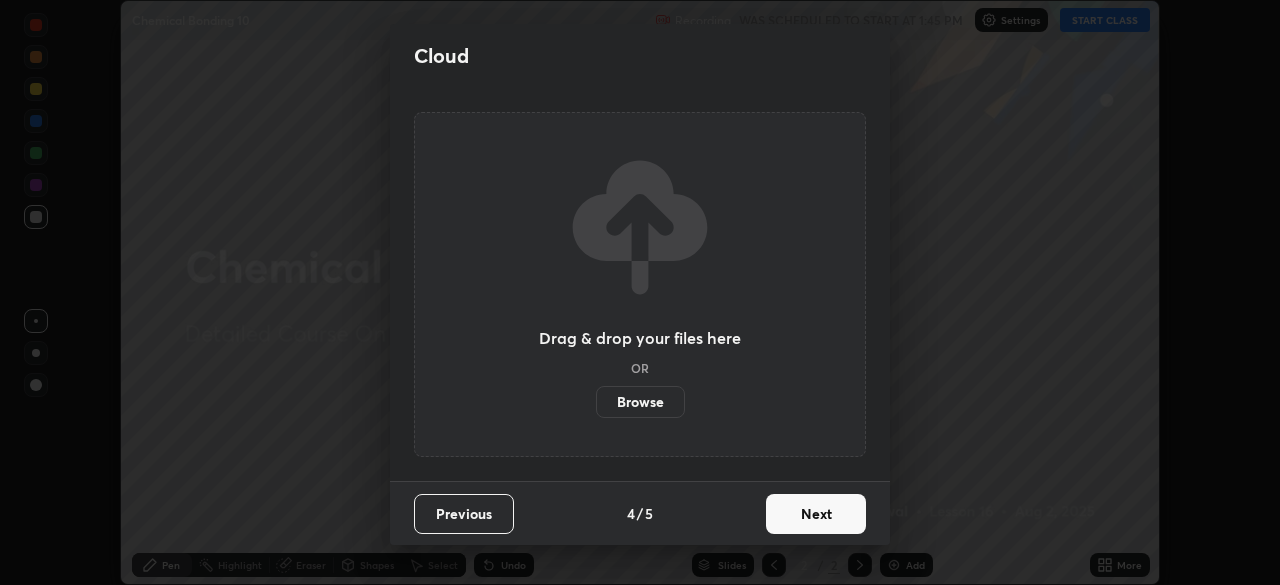 click on "Next" at bounding box center (816, 514) 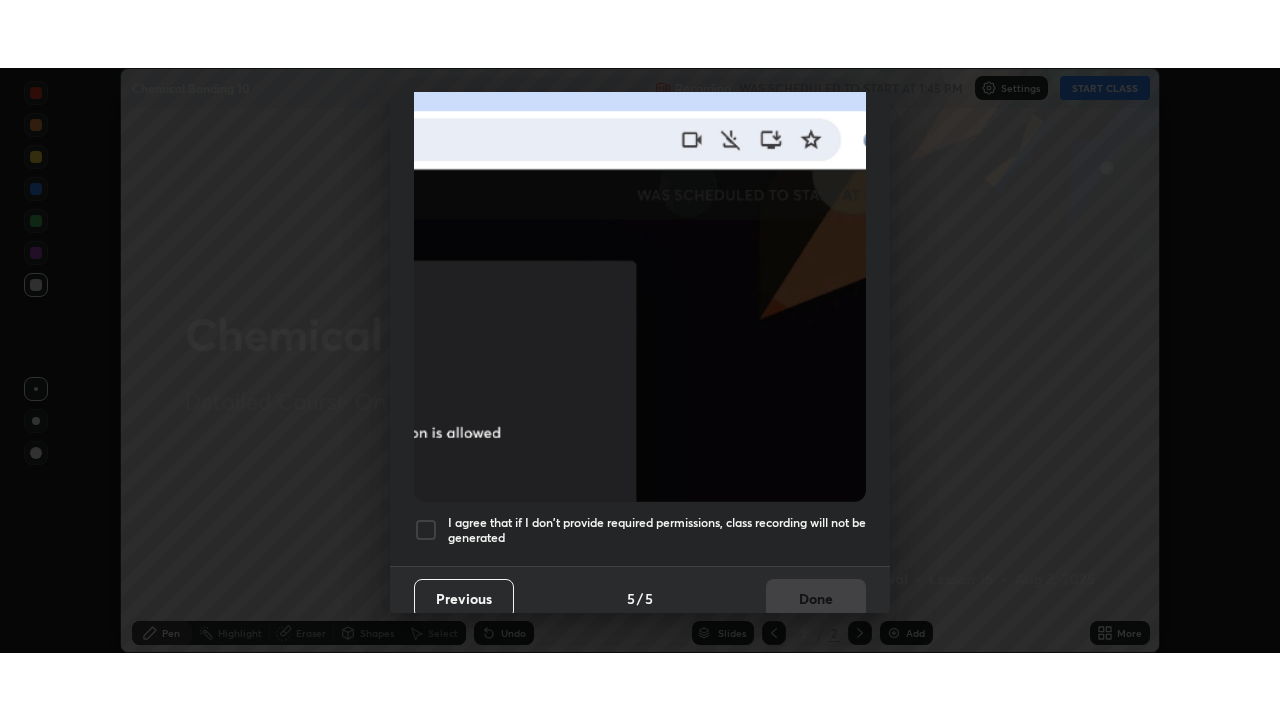 scroll, scrollTop: 479, scrollLeft: 0, axis: vertical 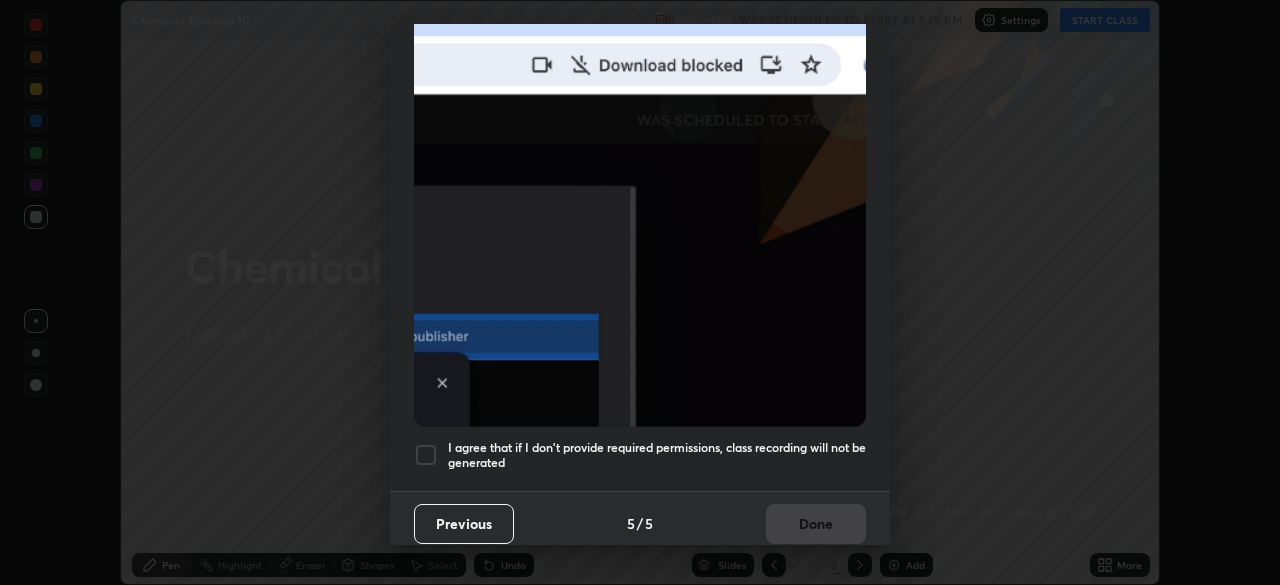 click at bounding box center [426, 455] 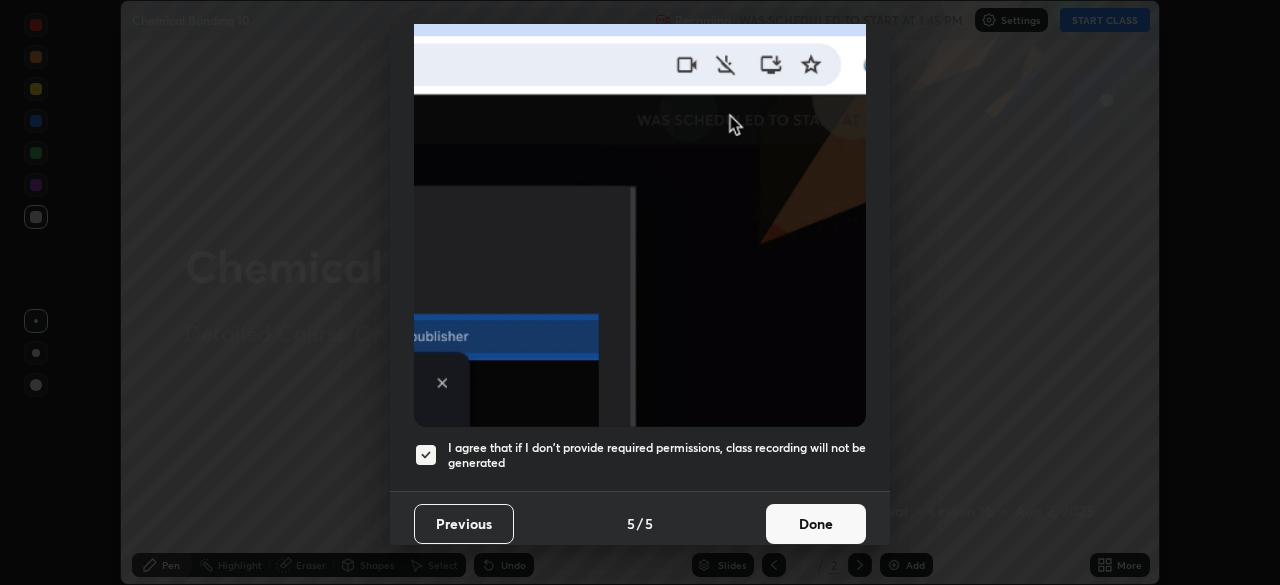 click on "Done" at bounding box center (816, 524) 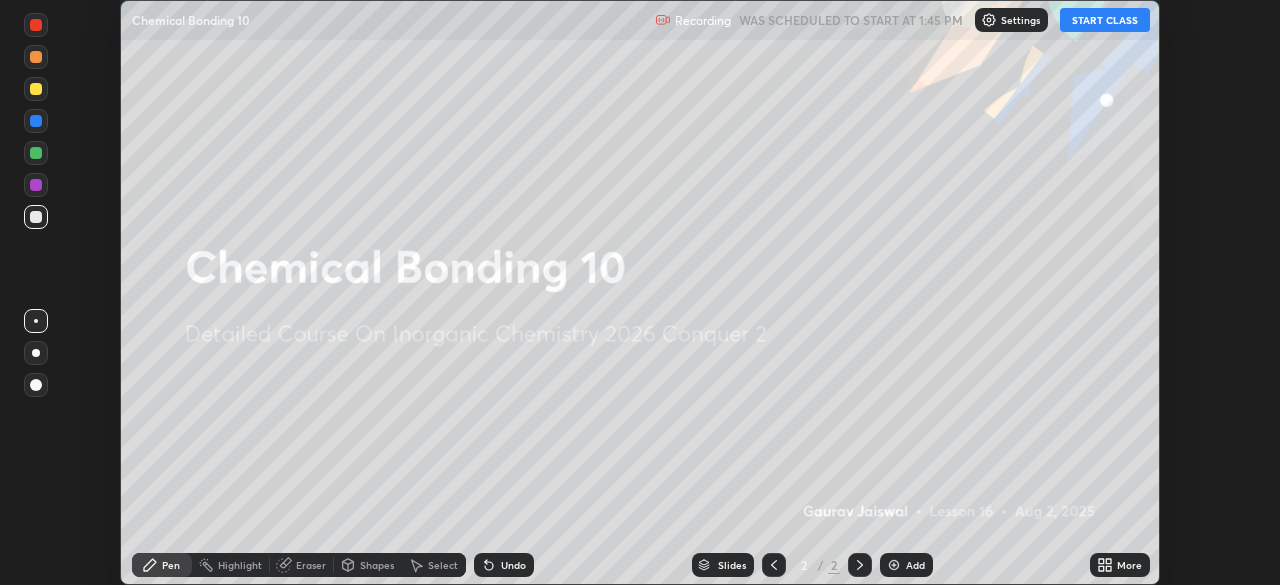 click on "START CLASS" at bounding box center [1105, 20] 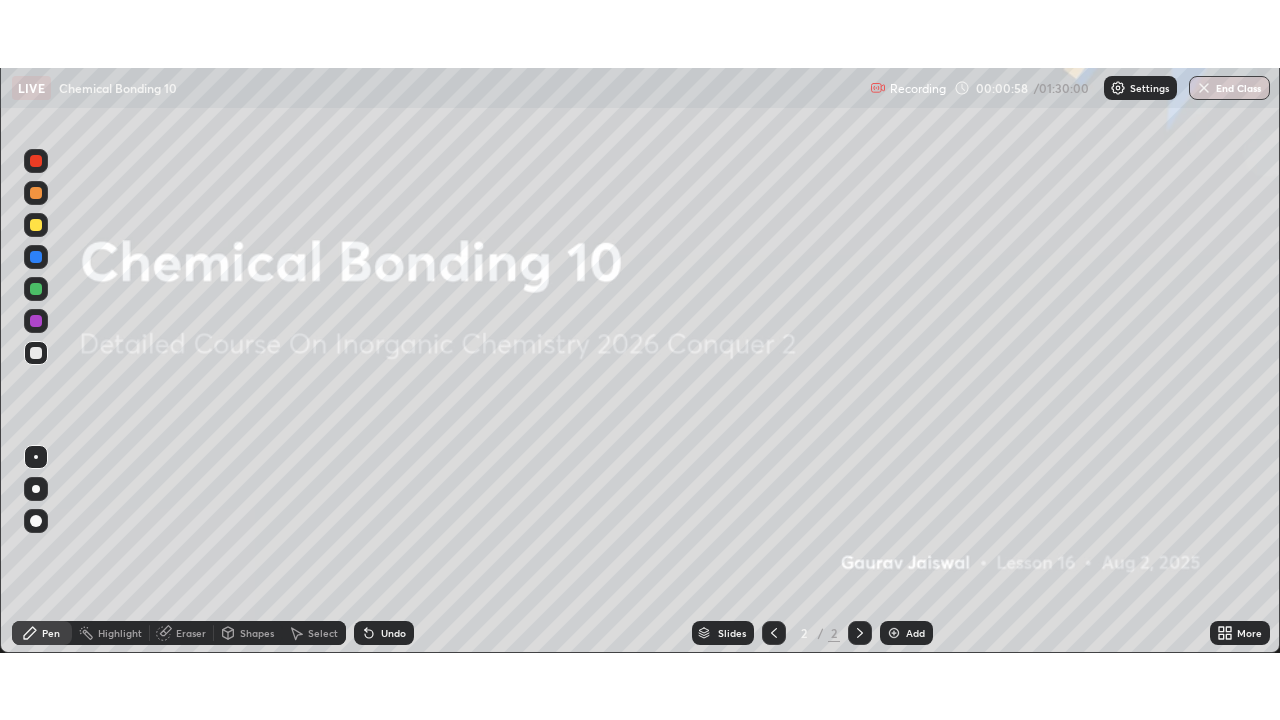 scroll, scrollTop: 99280, scrollLeft: 98720, axis: both 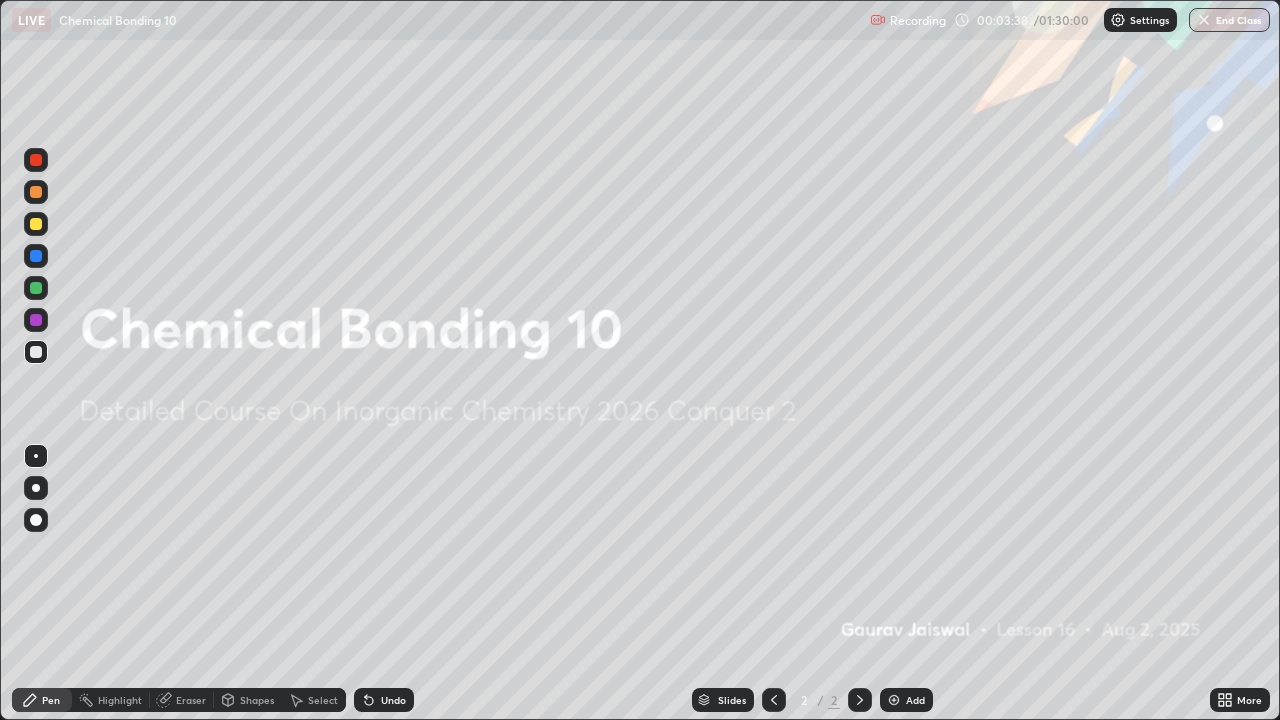 click on "Add" at bounding box center (906, 700) 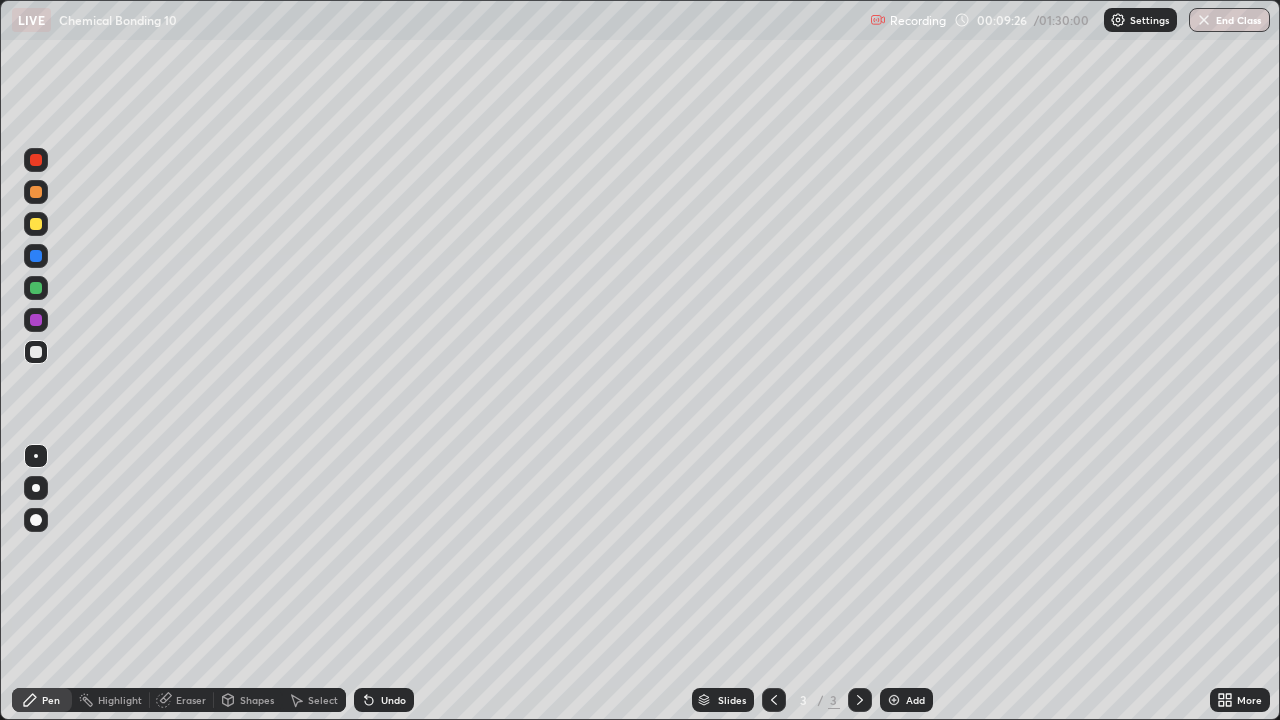 click on "Eraser" at bounding box center [191, 700] 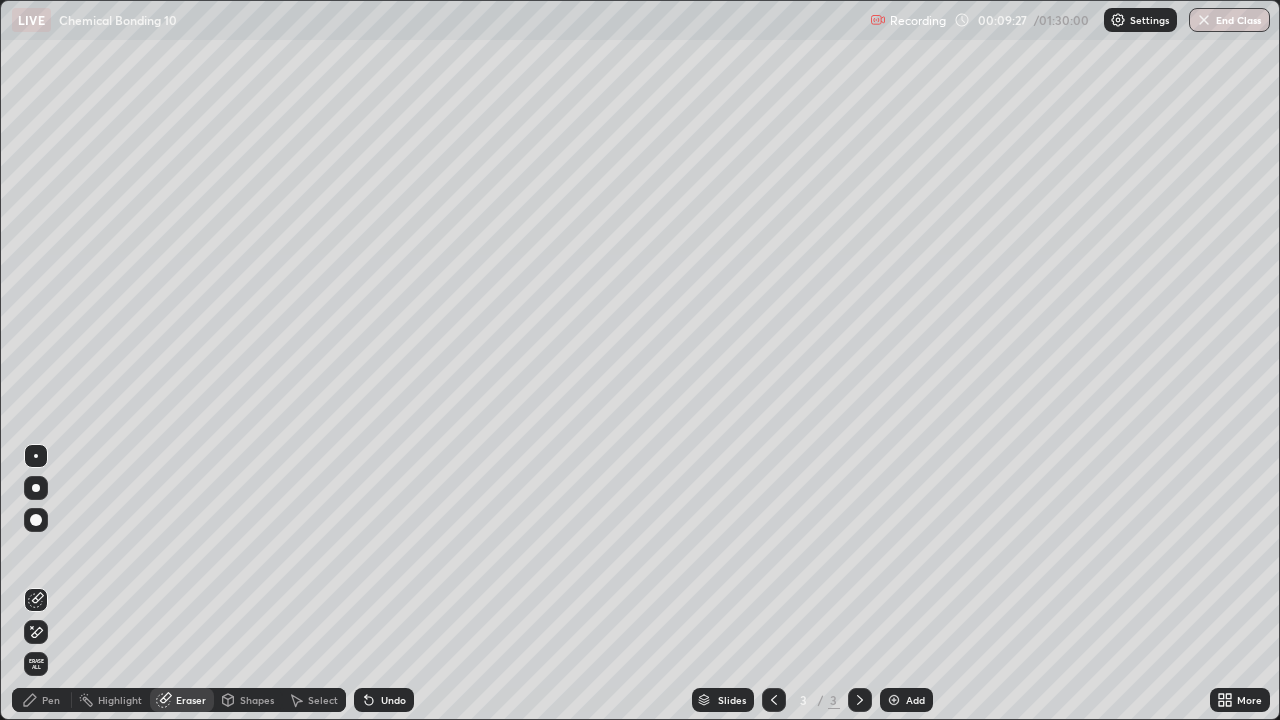 click on "Erase all" at bounding box center (36, 664) 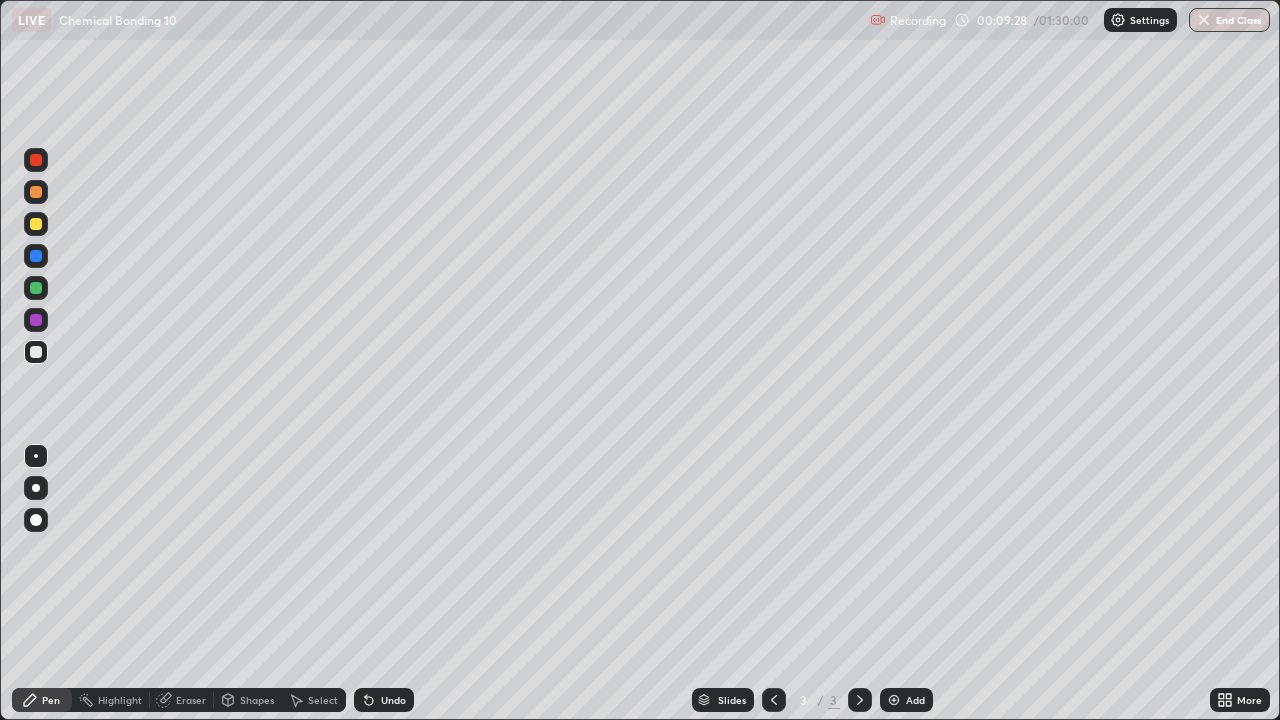 click on "Pen" at bounding box center [51, 700] 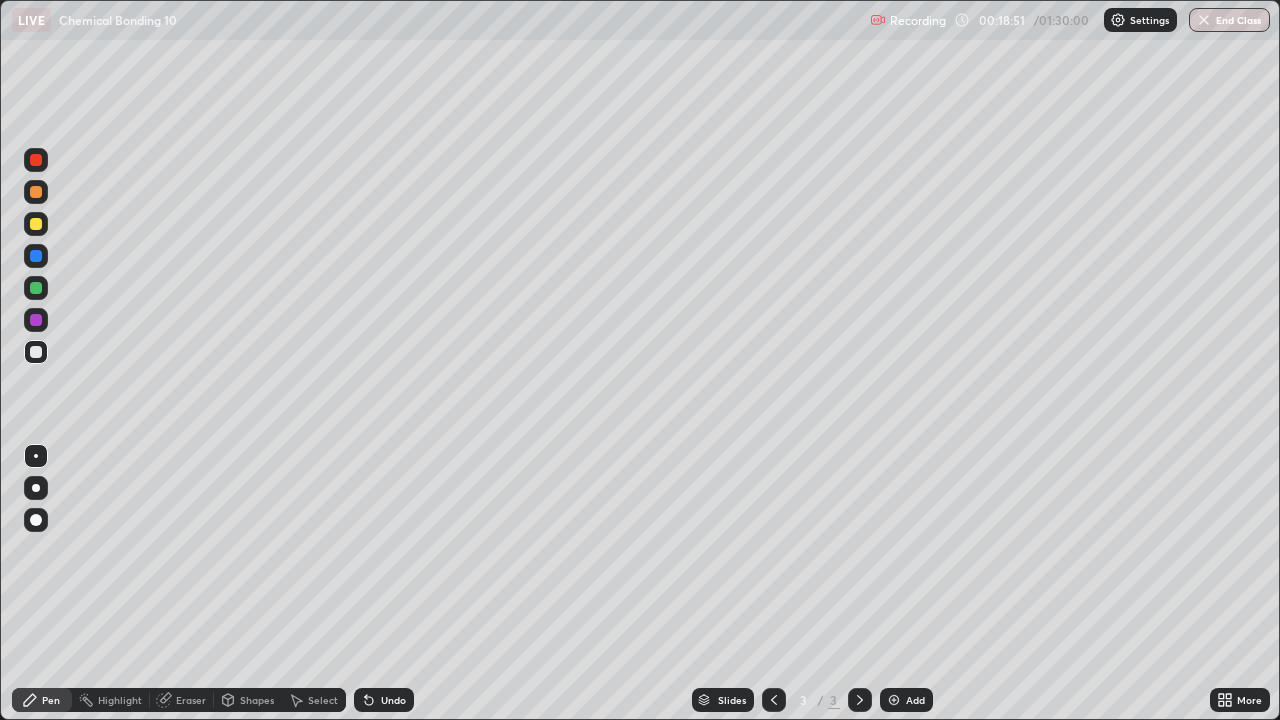 click on "Eraser" at bounding box center [191, 700] 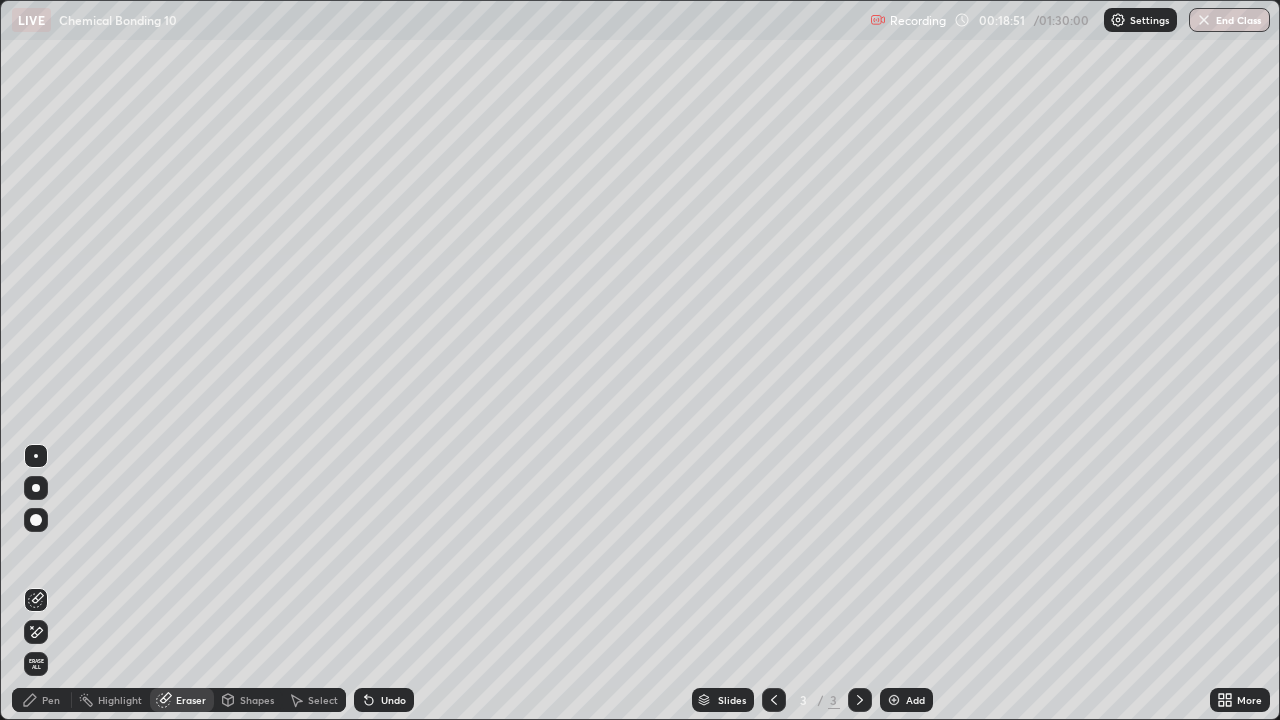 click on "Erase all" at bounding box center (36, 664) 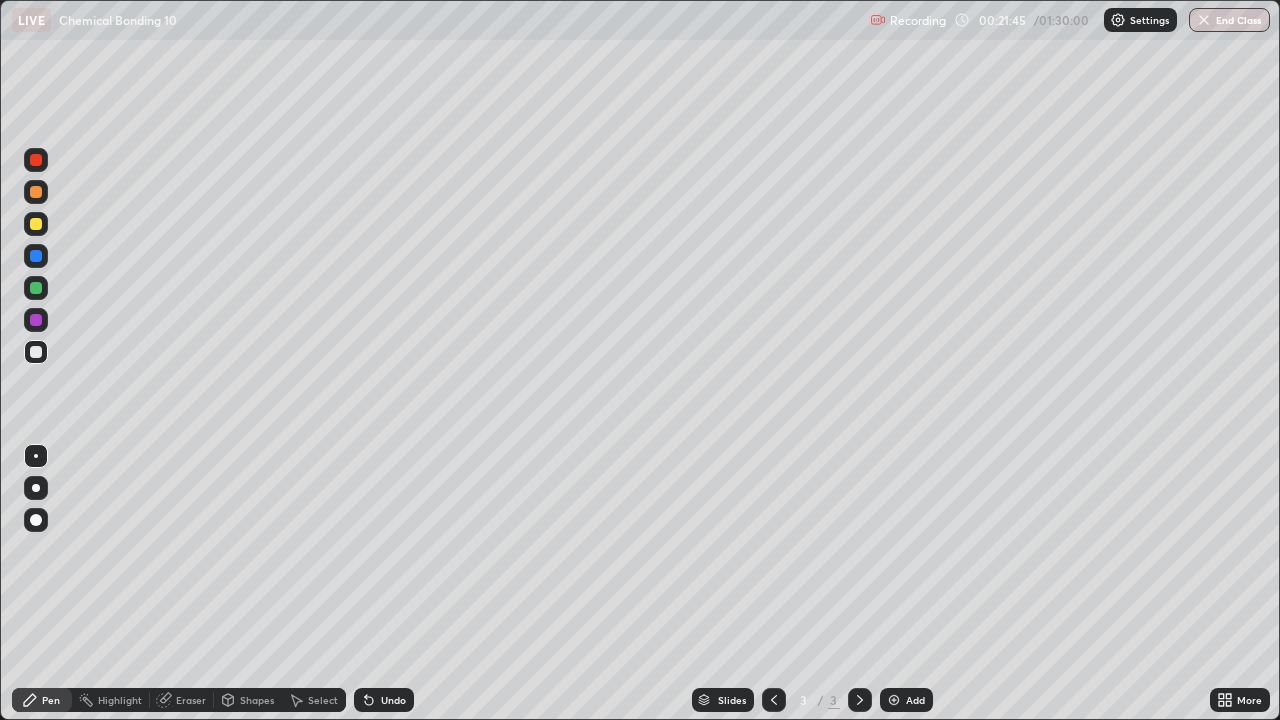 click on "Undo" at bounding box center [384, 700] 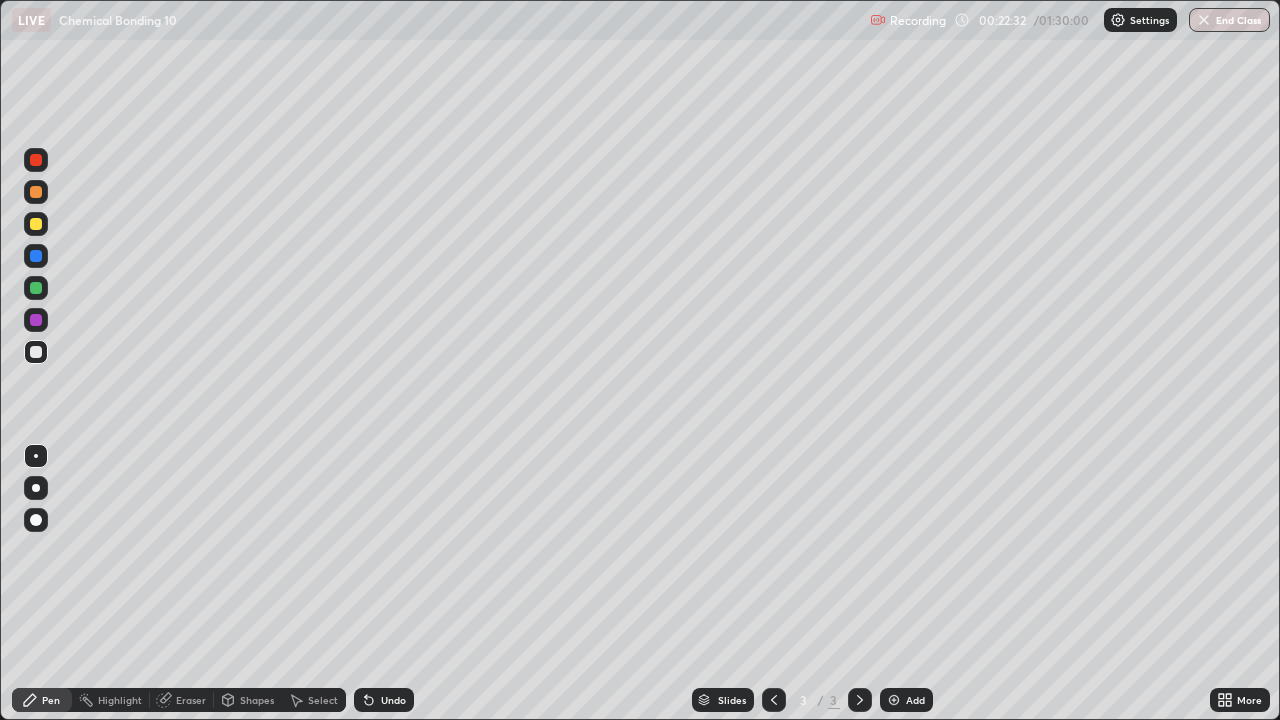 click on "Undo" at bounding box center (393, 700) 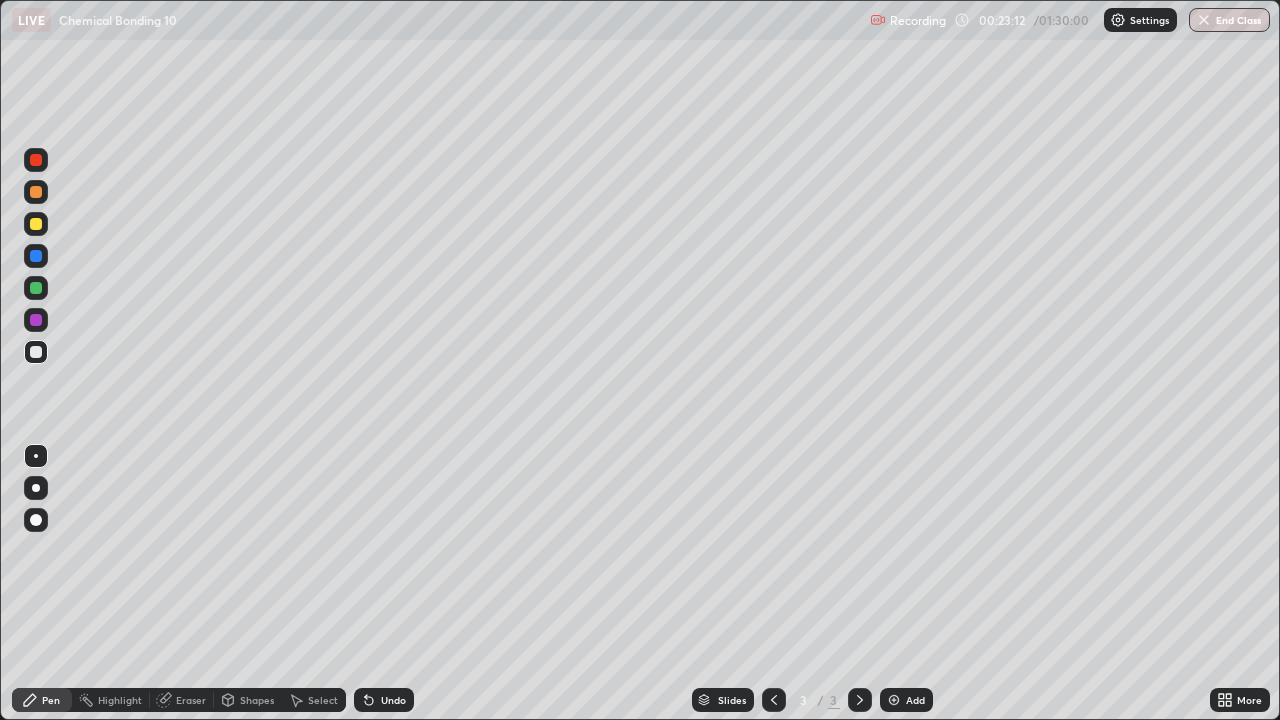 click on "Undo" at bounding box center (393, 700) 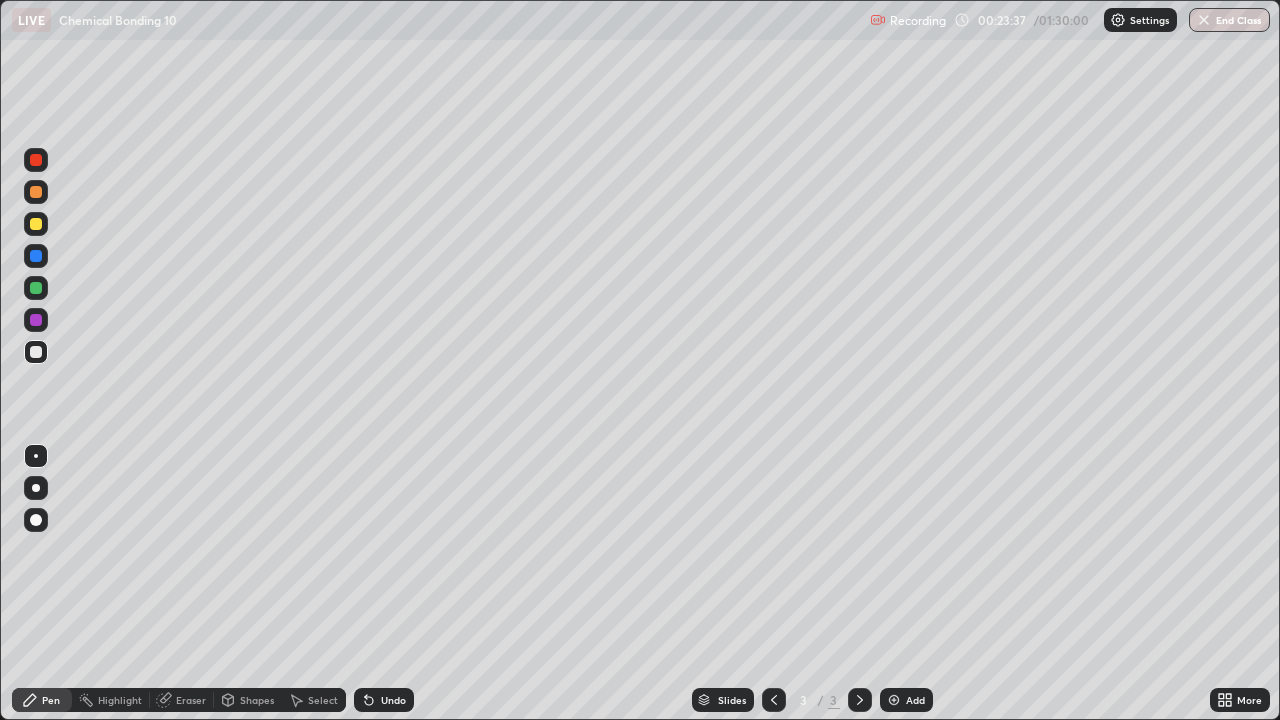 click at bounding box center (36, 288) 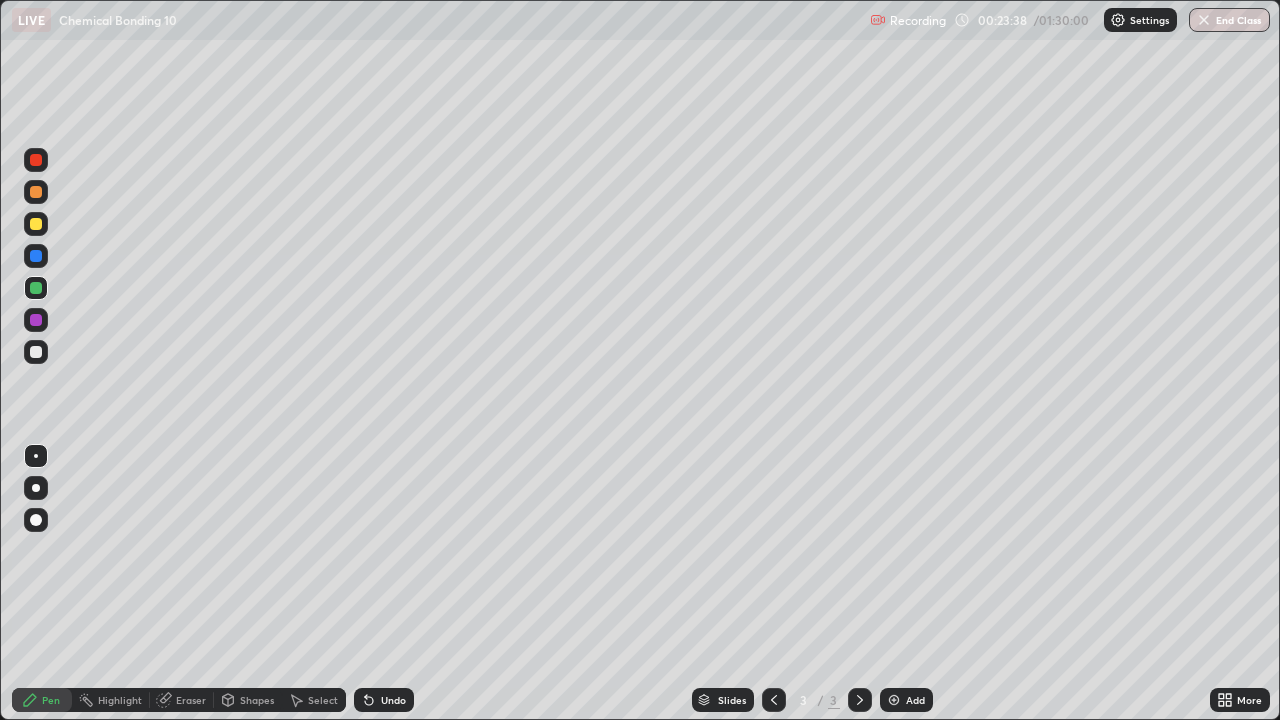 click at bounding box center [36, 224] 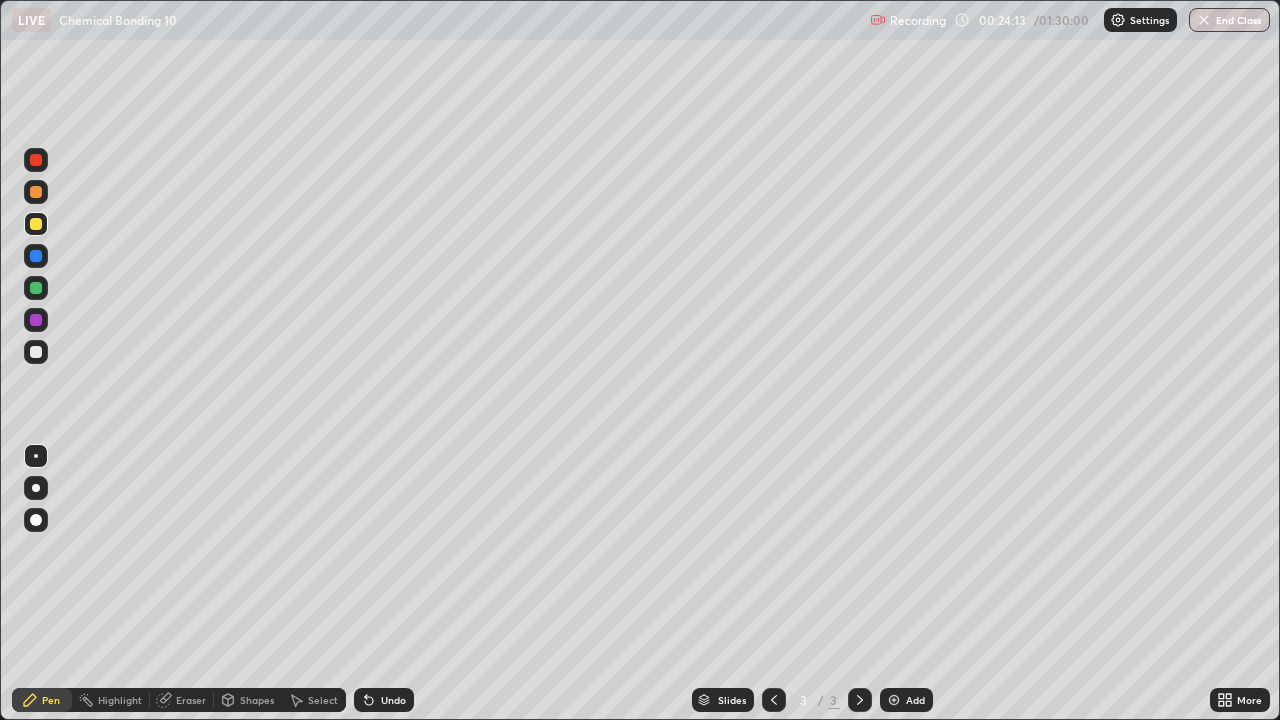 click on "Undo" at bounding box center [393, 700] 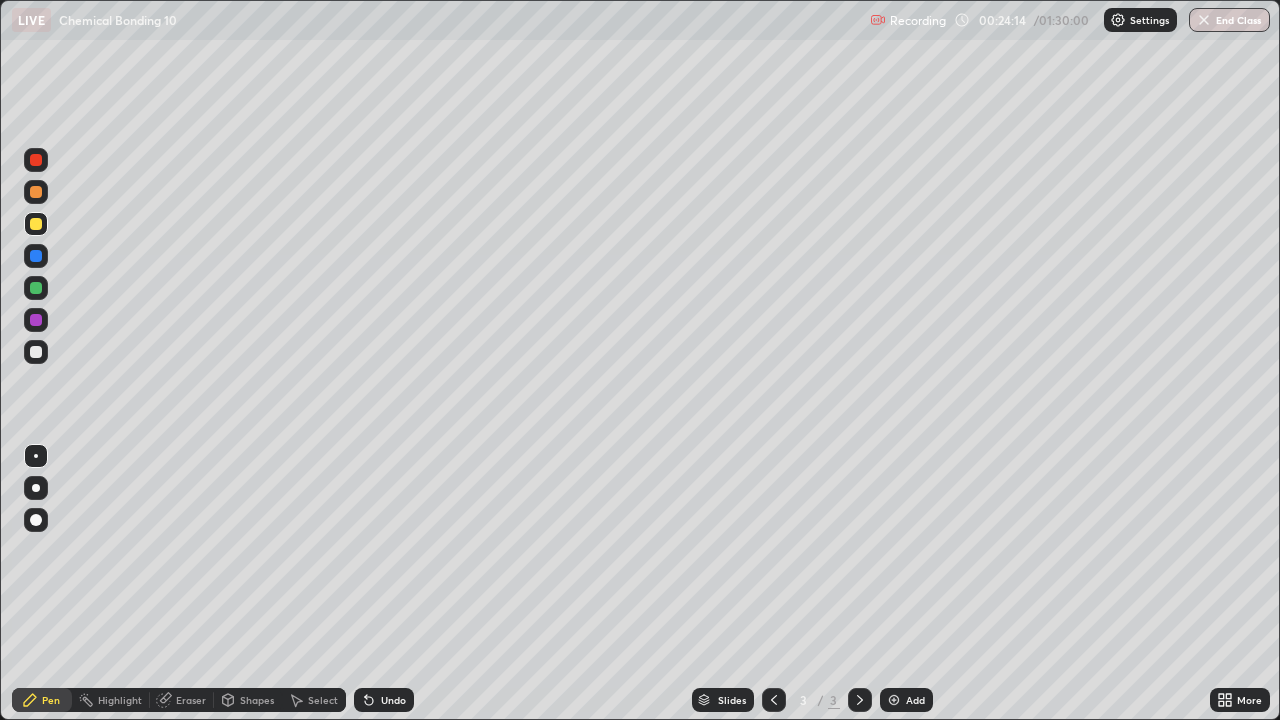 click on "Undo" at bounding box center (393, 700) 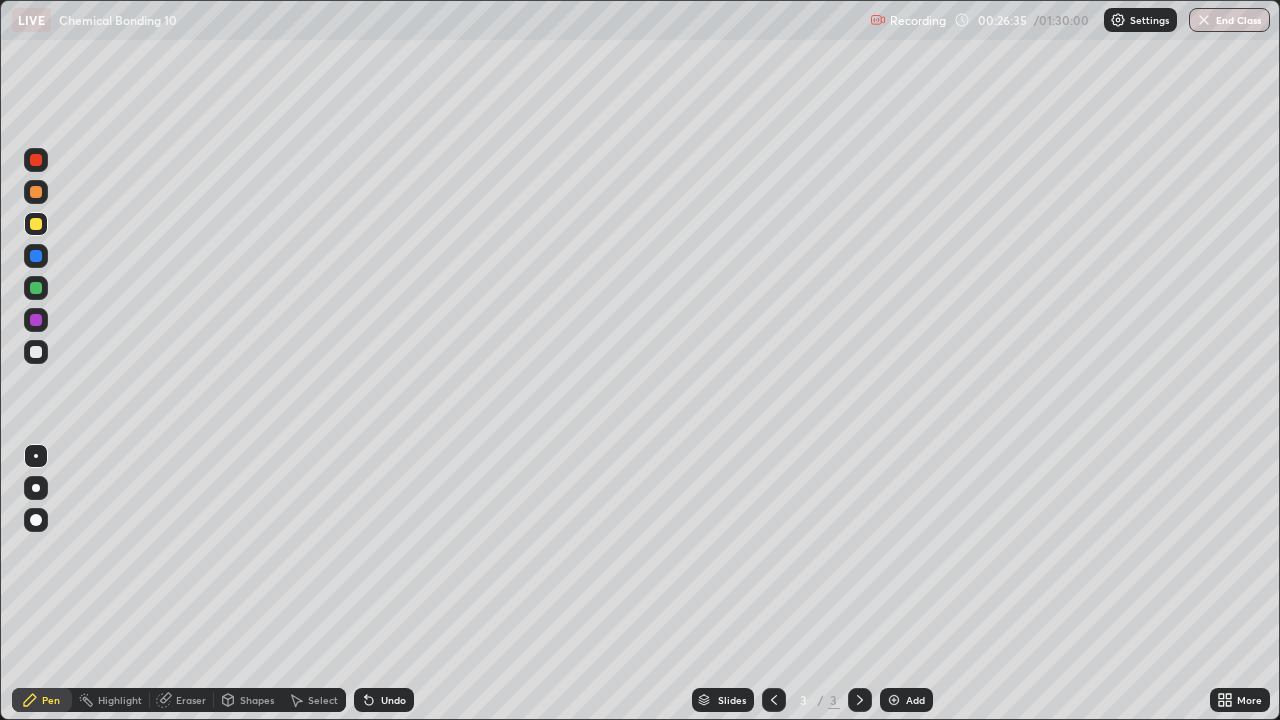 click on "Add" at bounding box center (906, 700) 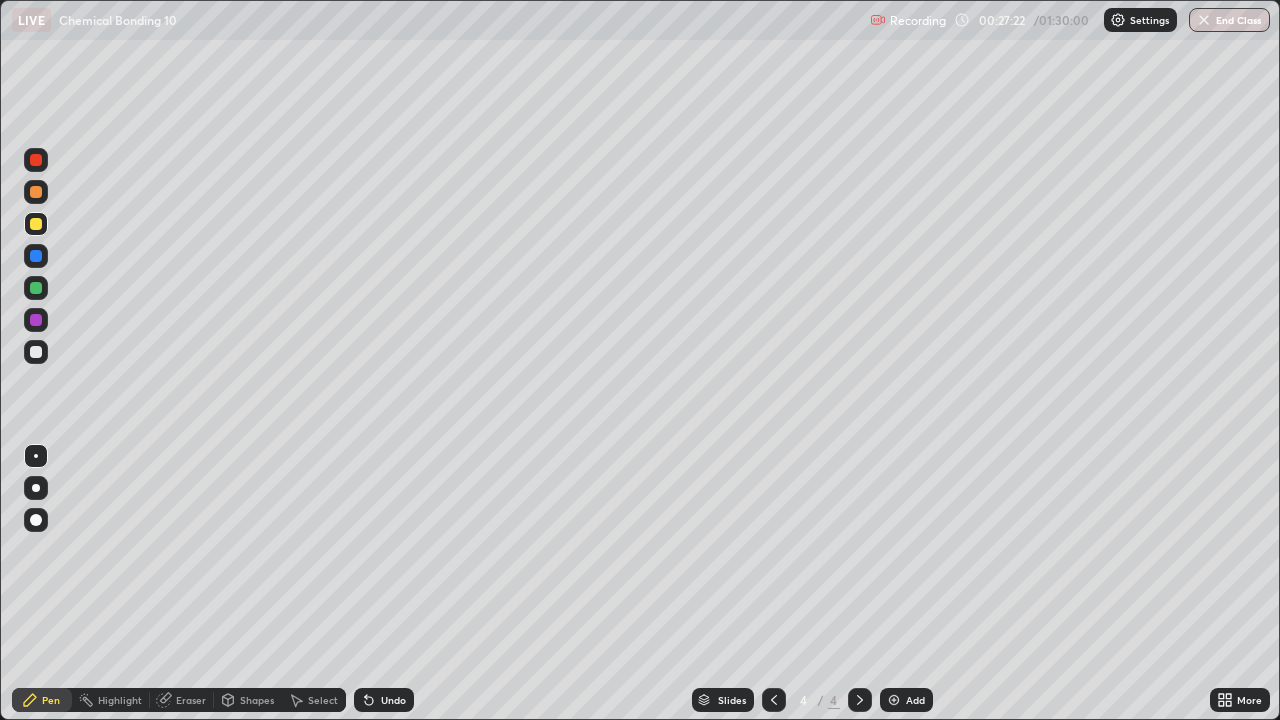 click on "Undo" at bounding box center (393, 700) 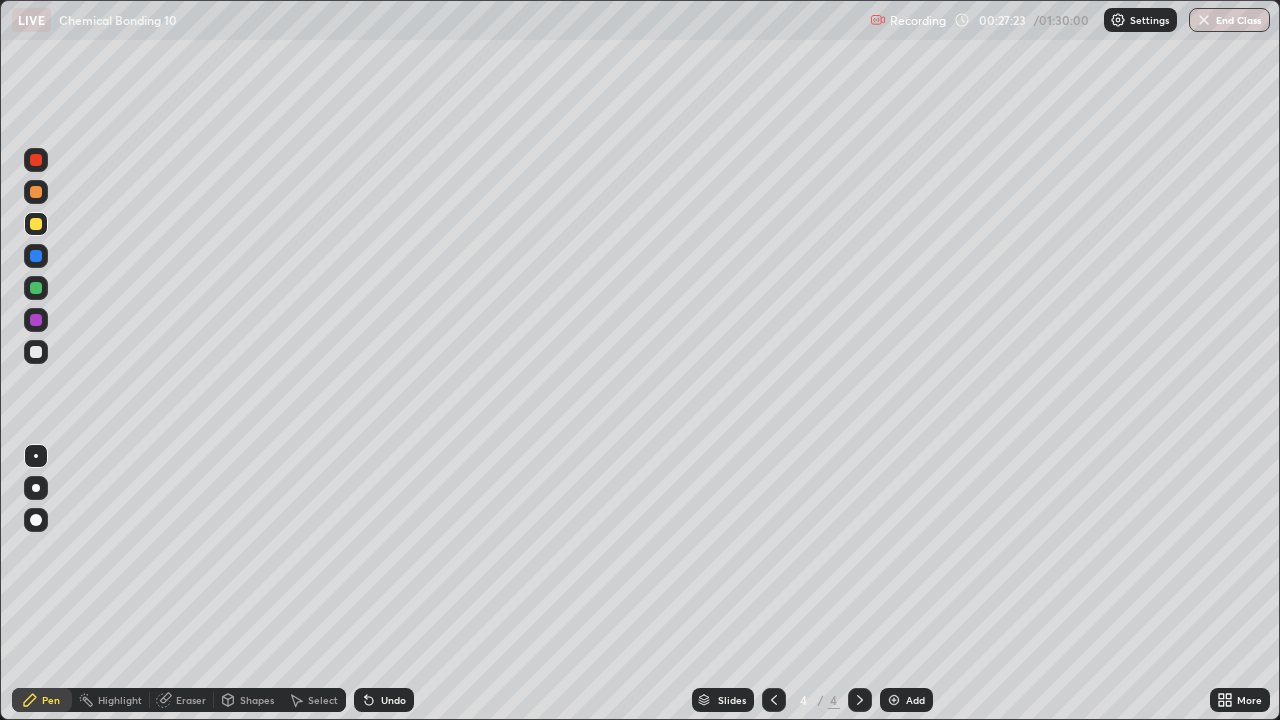 click on "Undo" at bounding box center [393, 700] 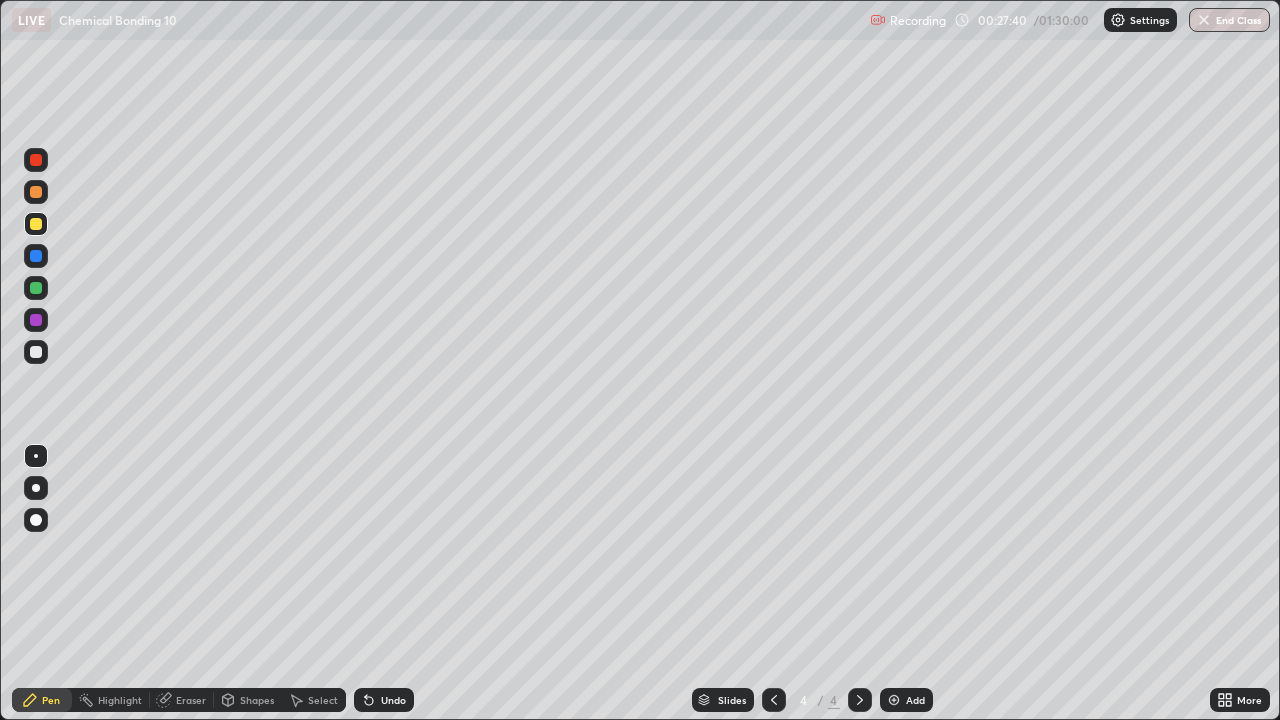 click at bounding box center (36, 352) 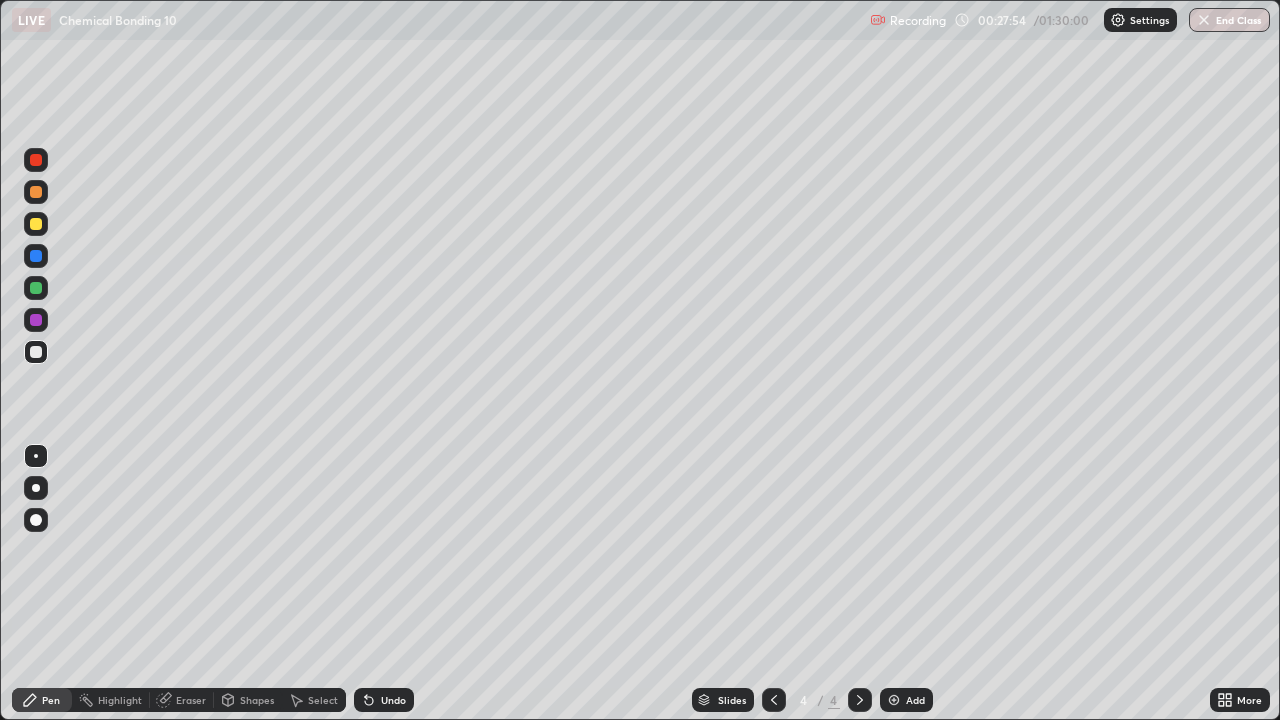 click on "Shapes" at bounding box center [257, 700] 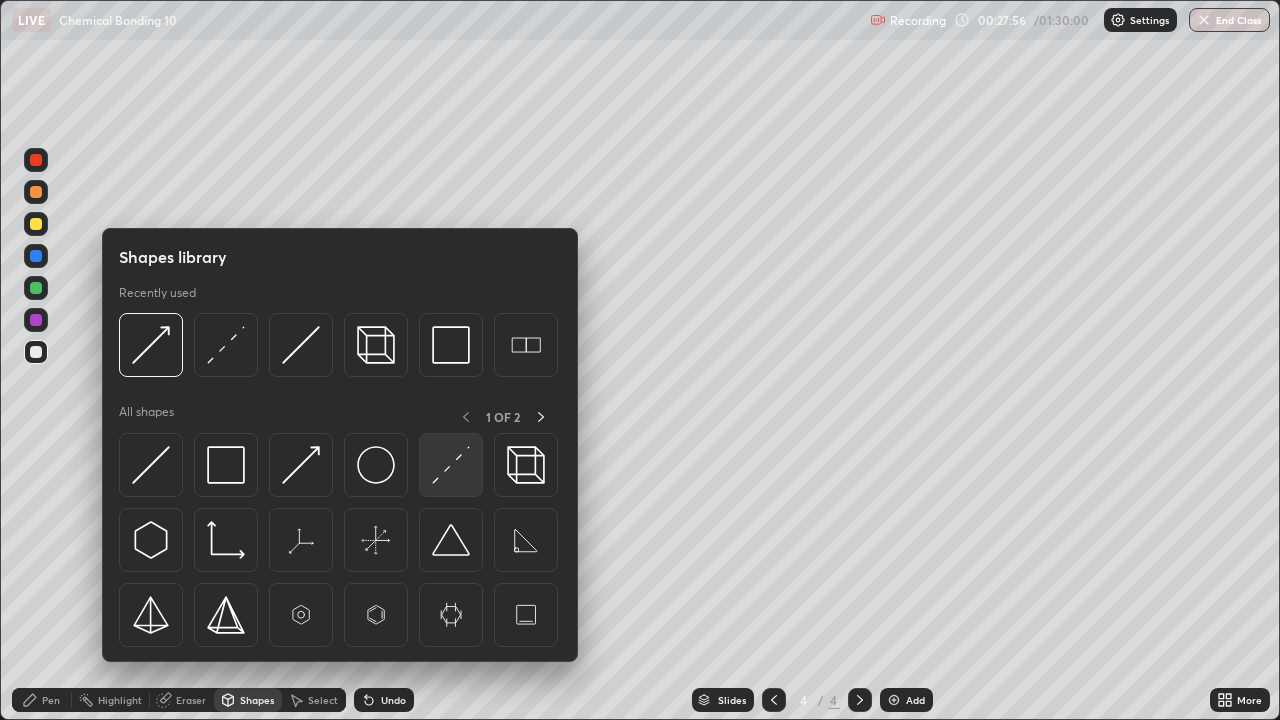 click at bounding box center (451, 465) 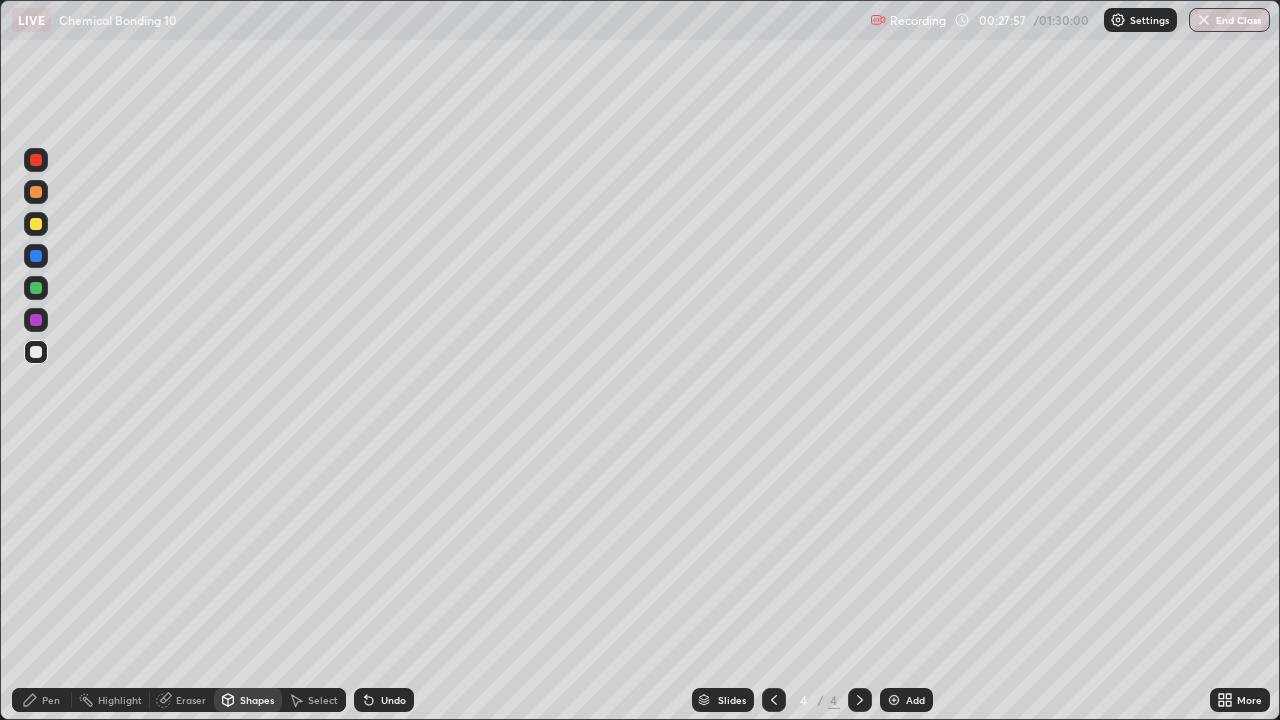 click at bounding box center (36, 320) 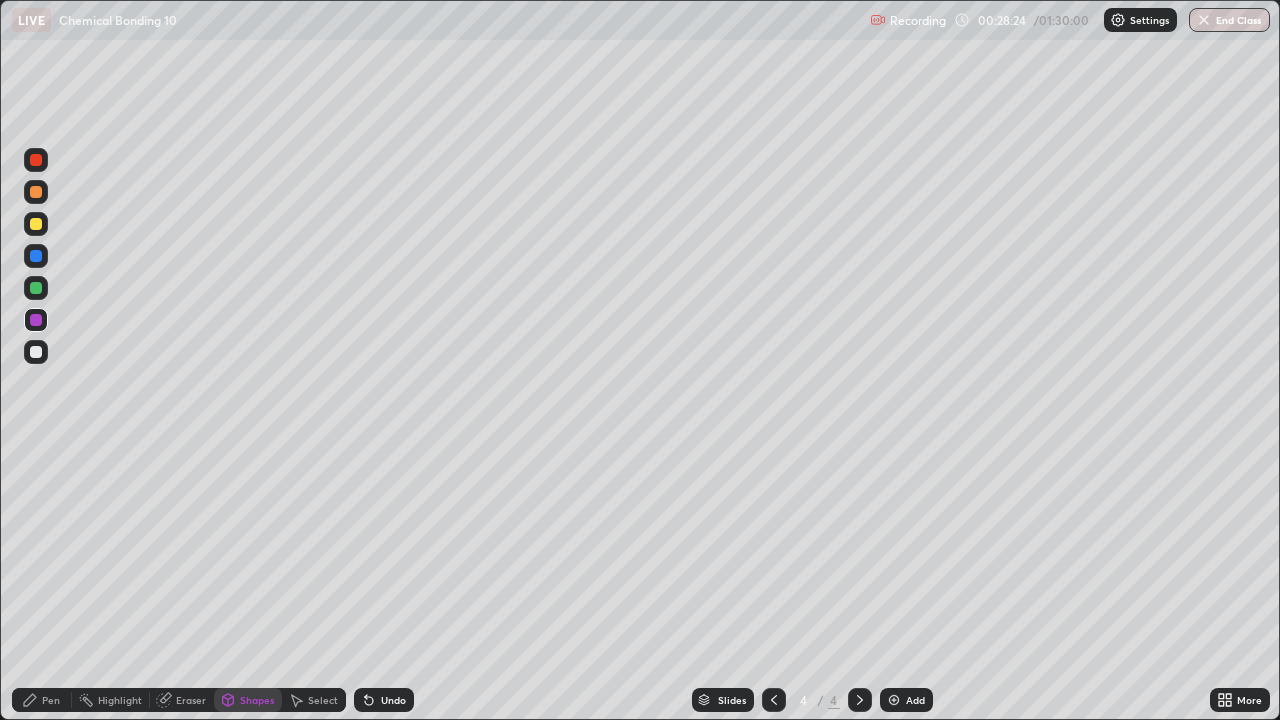 click at bounding box center [36, 352] 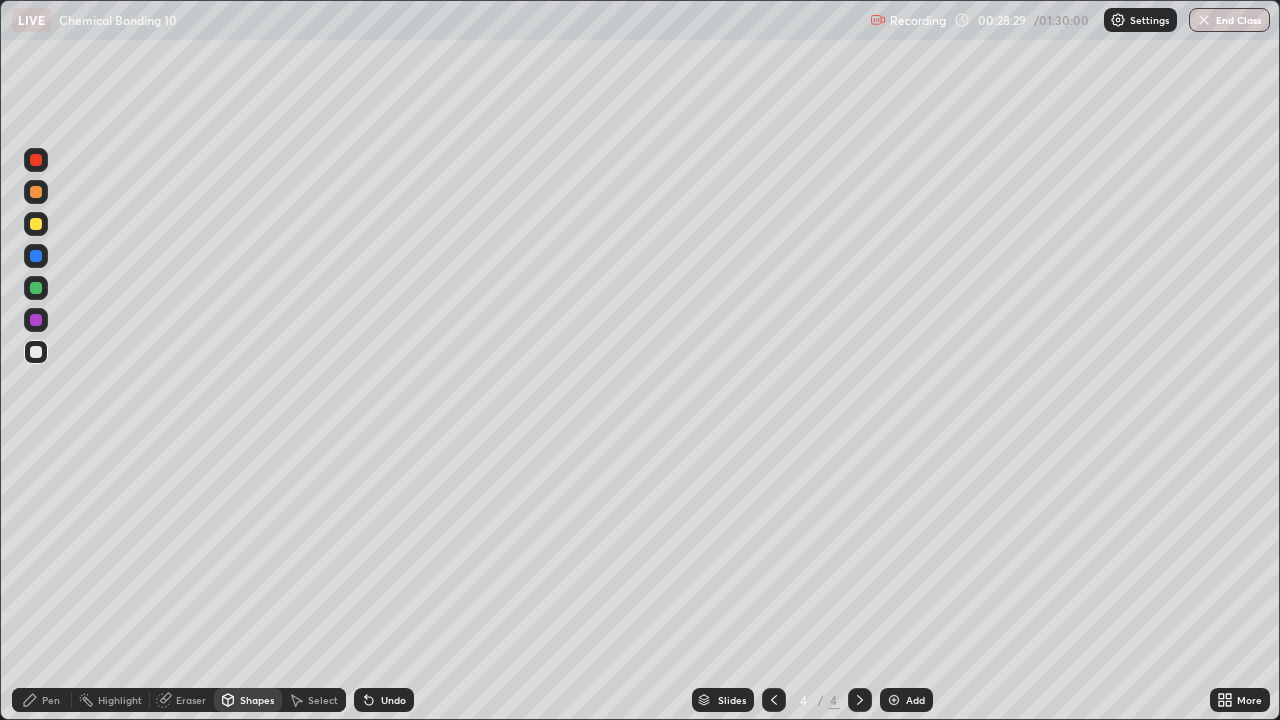 click on "Shapes" at bounding box center [257, 700] 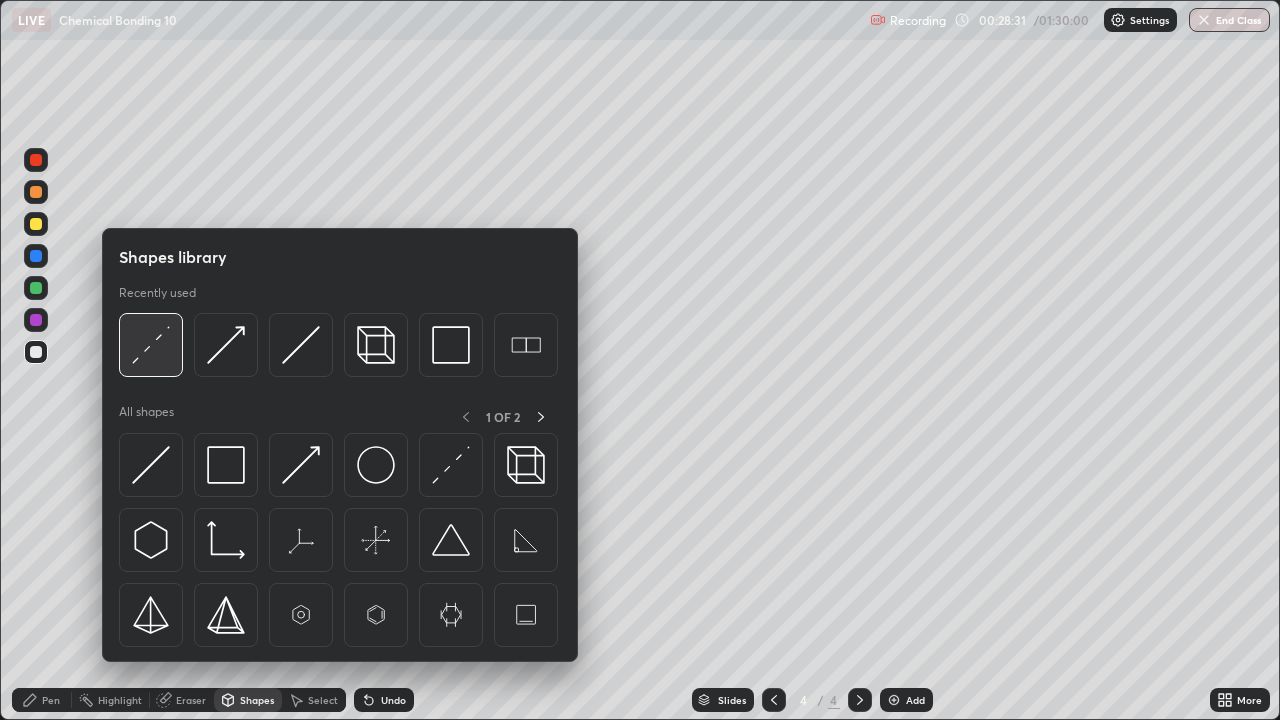 click at bounding box center [151, 345] 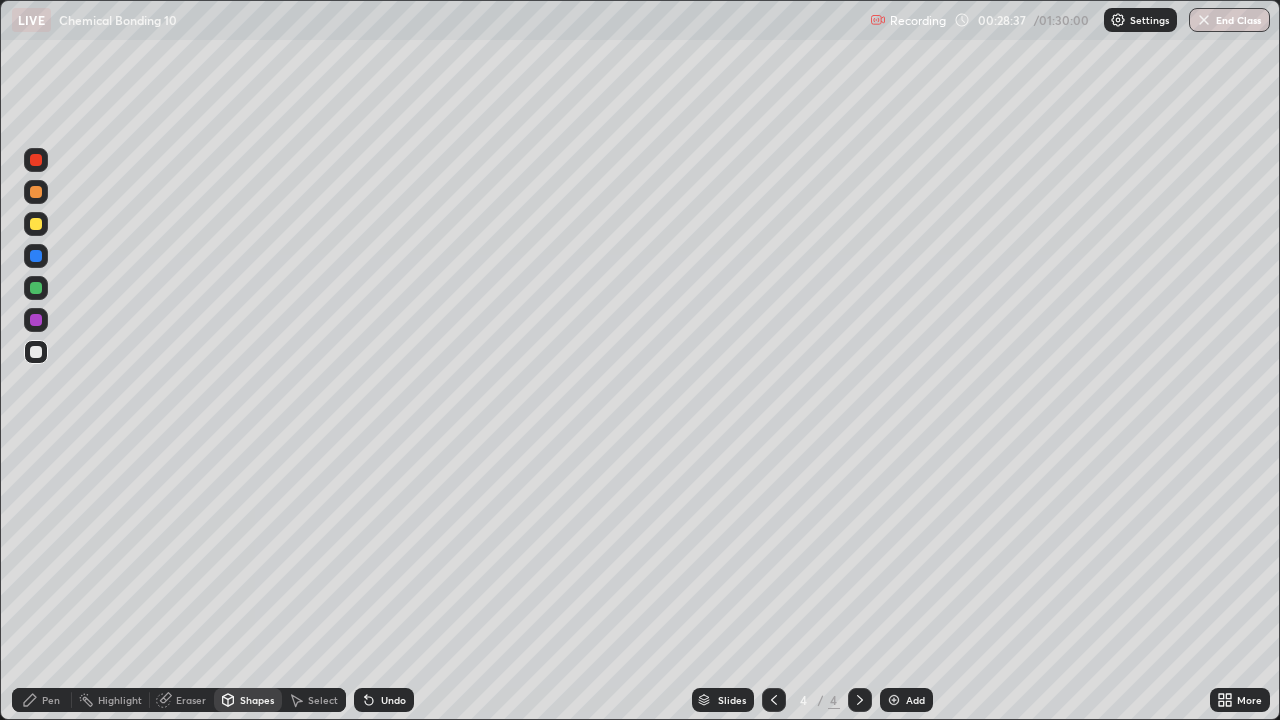 click at bounding box center (36, 352) 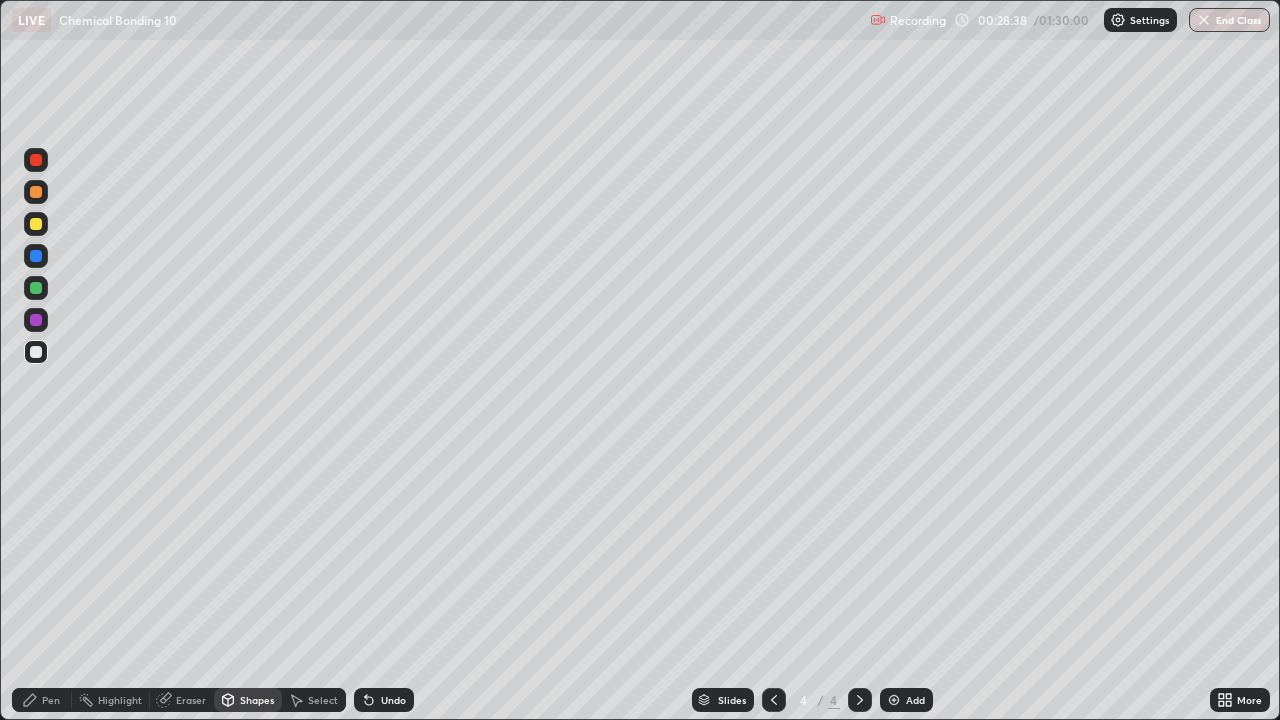 click on "Pen" at bounding box center [51, 700] 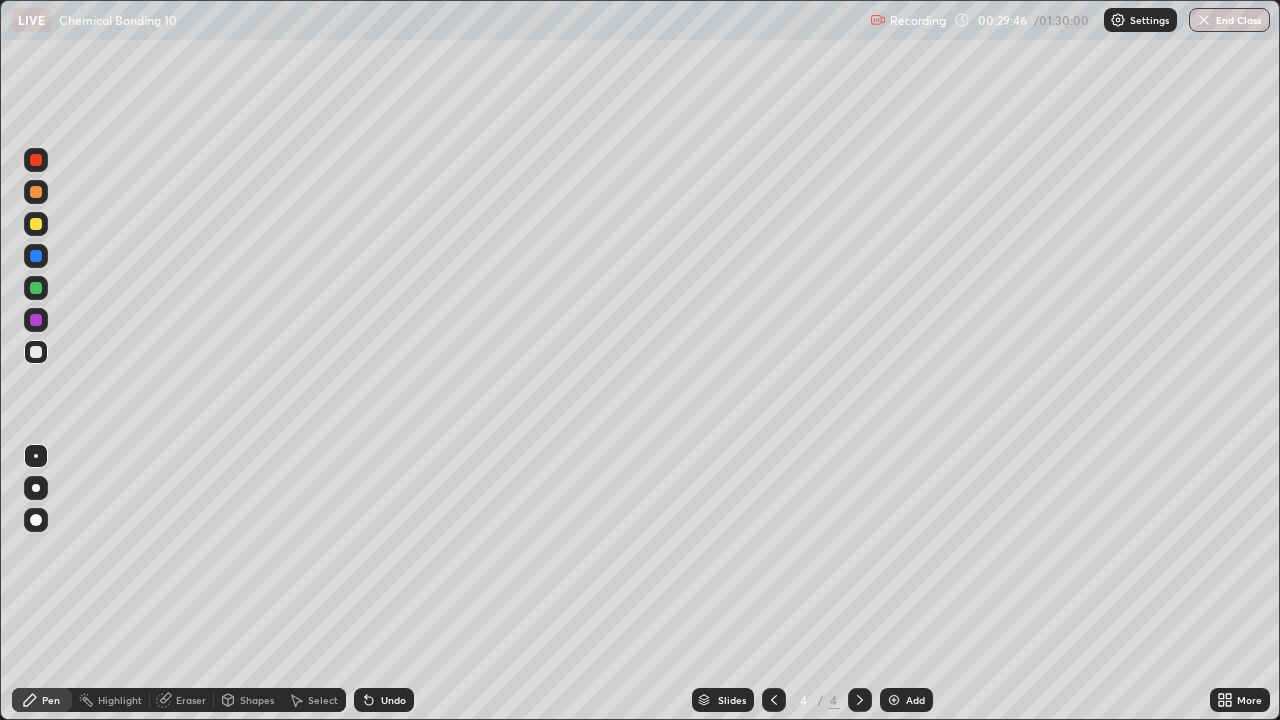 click on "Undo" at bounding box center [384, 700] 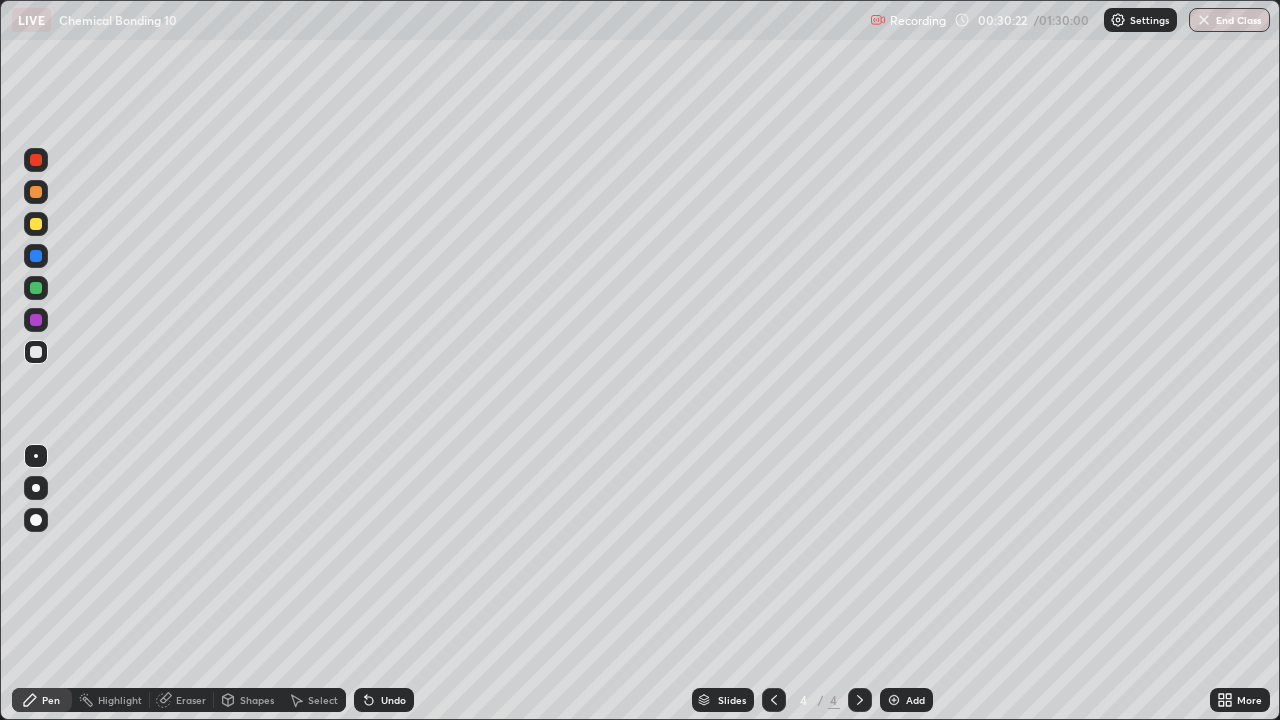 click at bounding box center [36, 224] 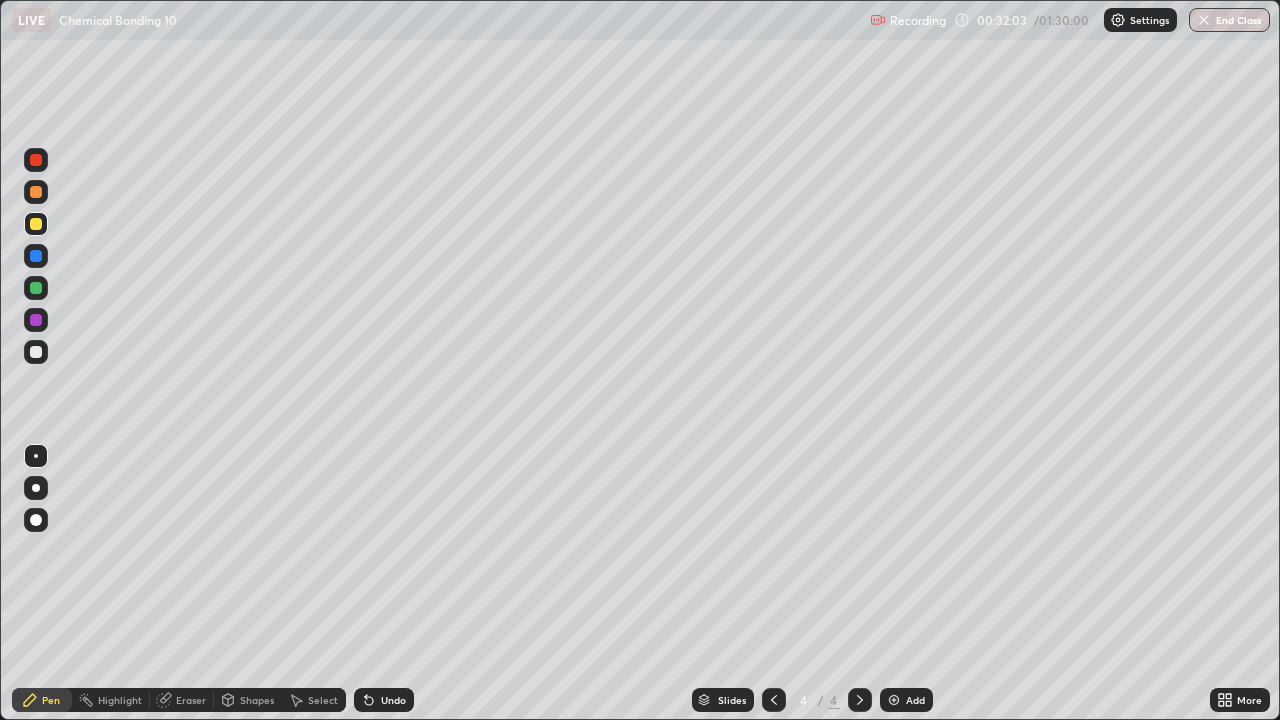 click at bounding box center [36, 352] 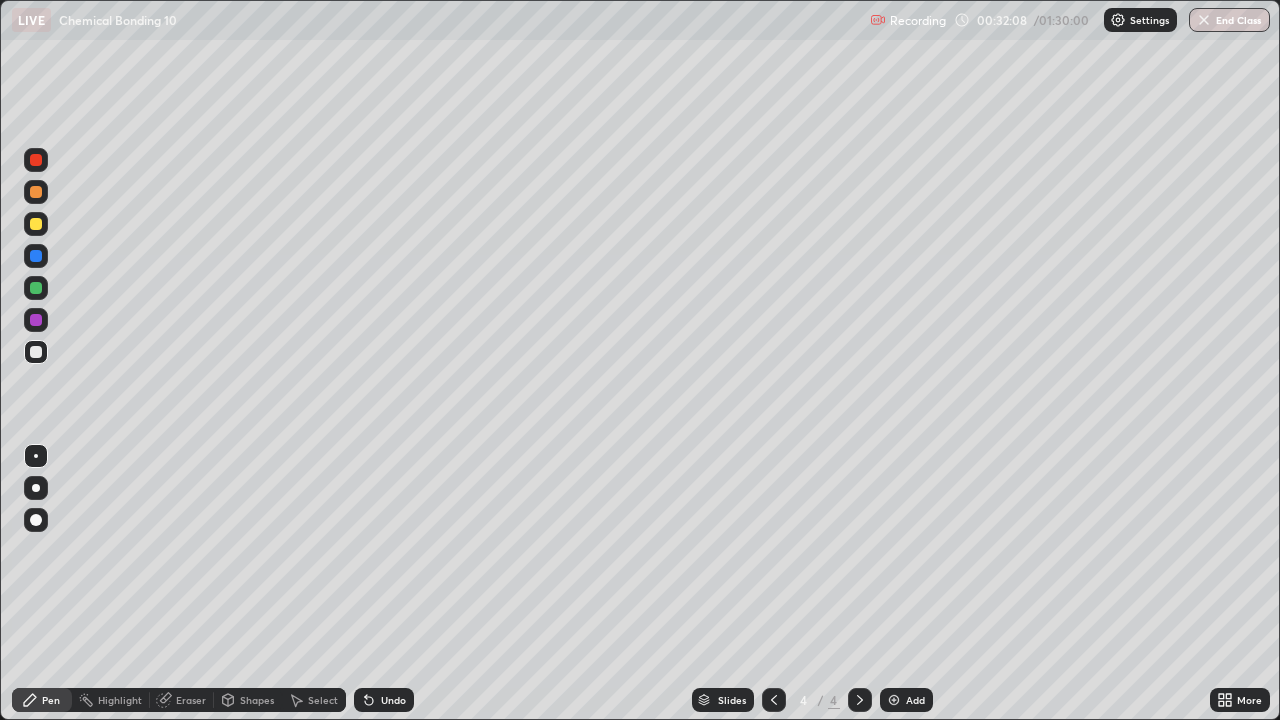 click on "Undo" at bounding box center [393, 700] 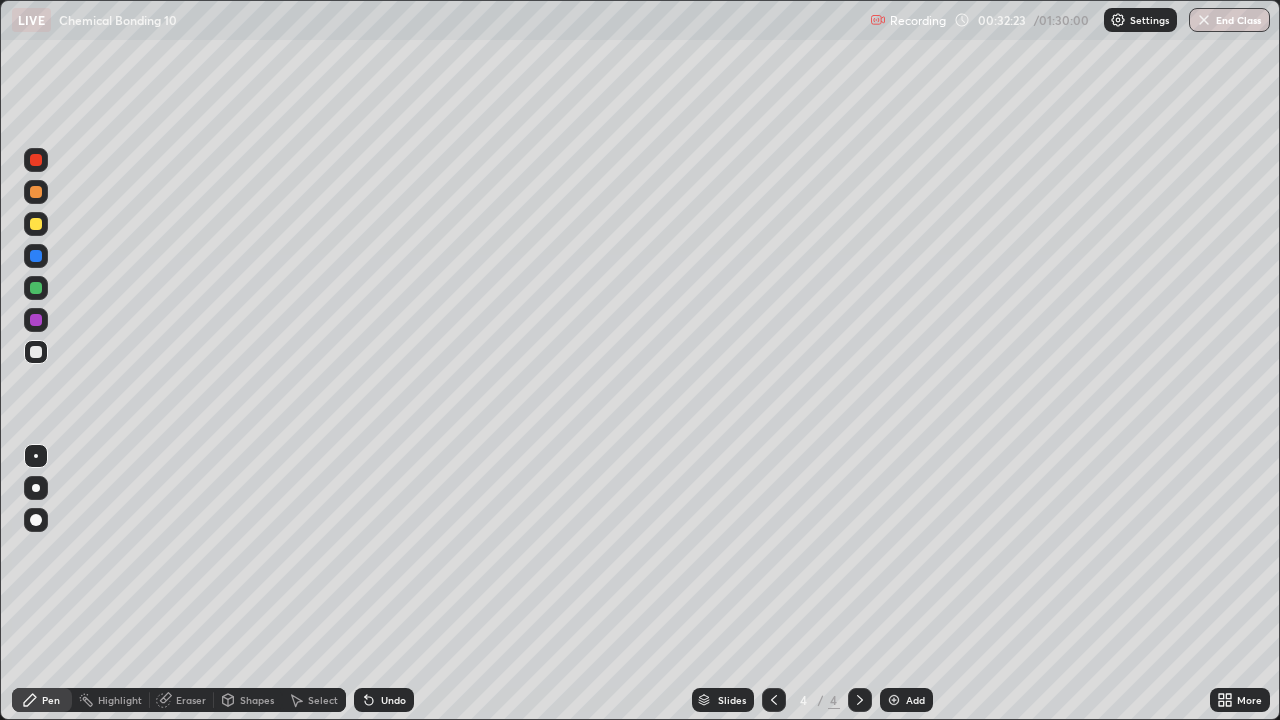click at bounding box center [36, 320] 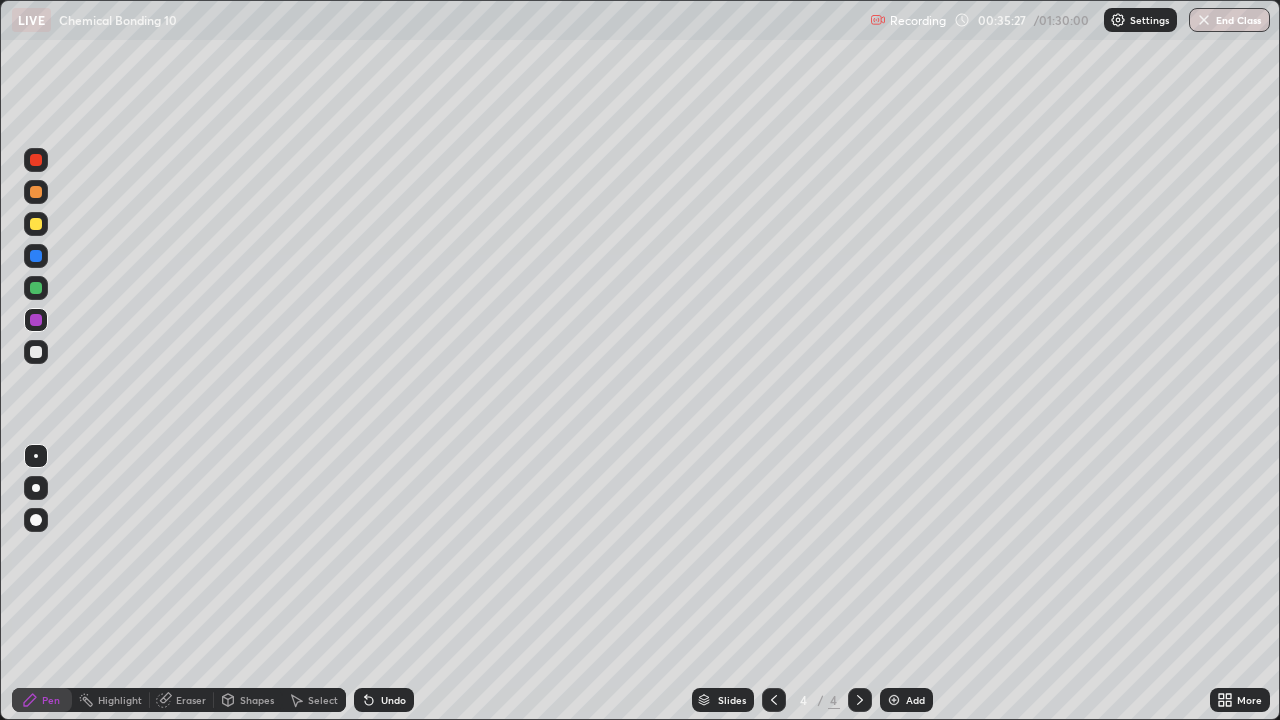 click on "Add" at bounding box center [906, 700] 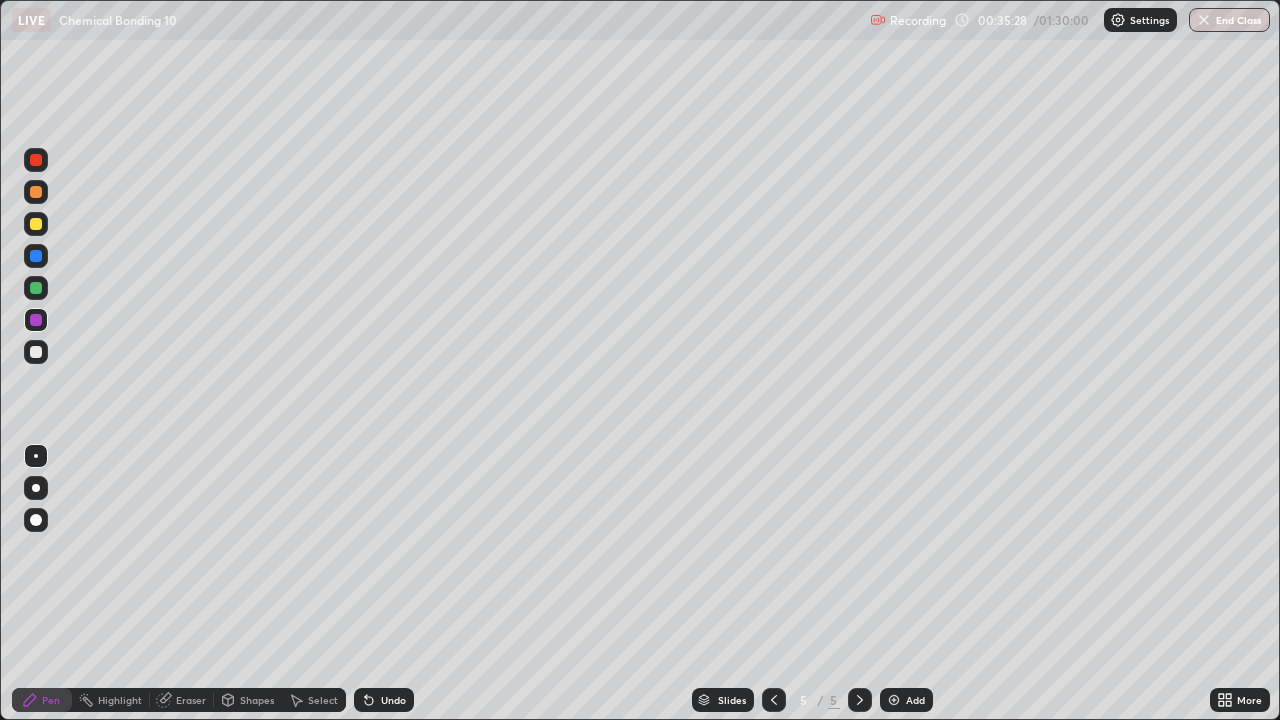 click 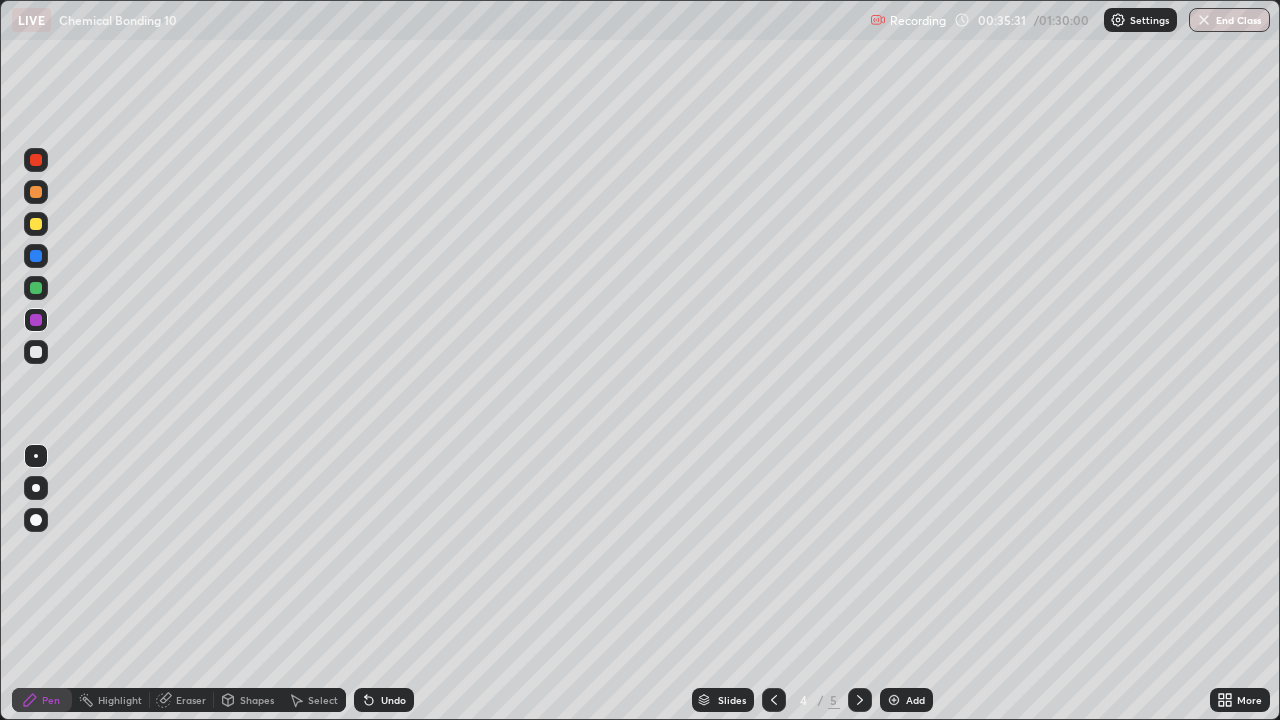 click 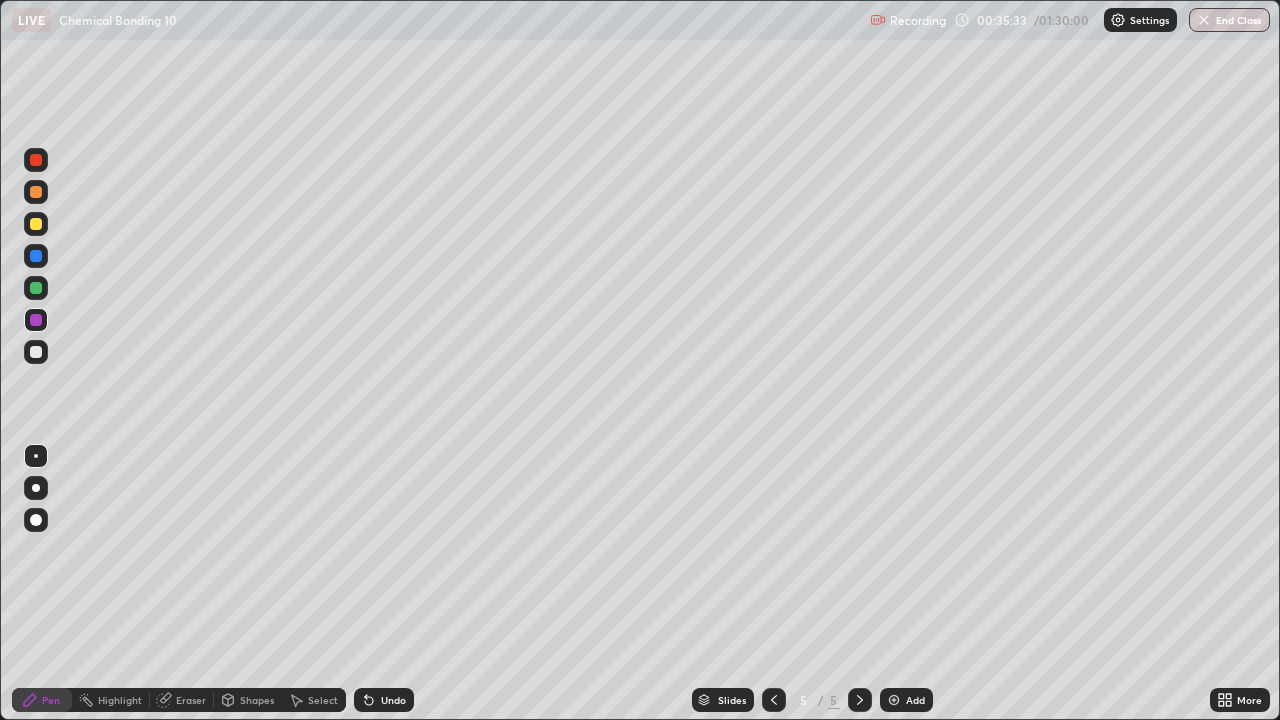 click at bounding box center [36, 224] 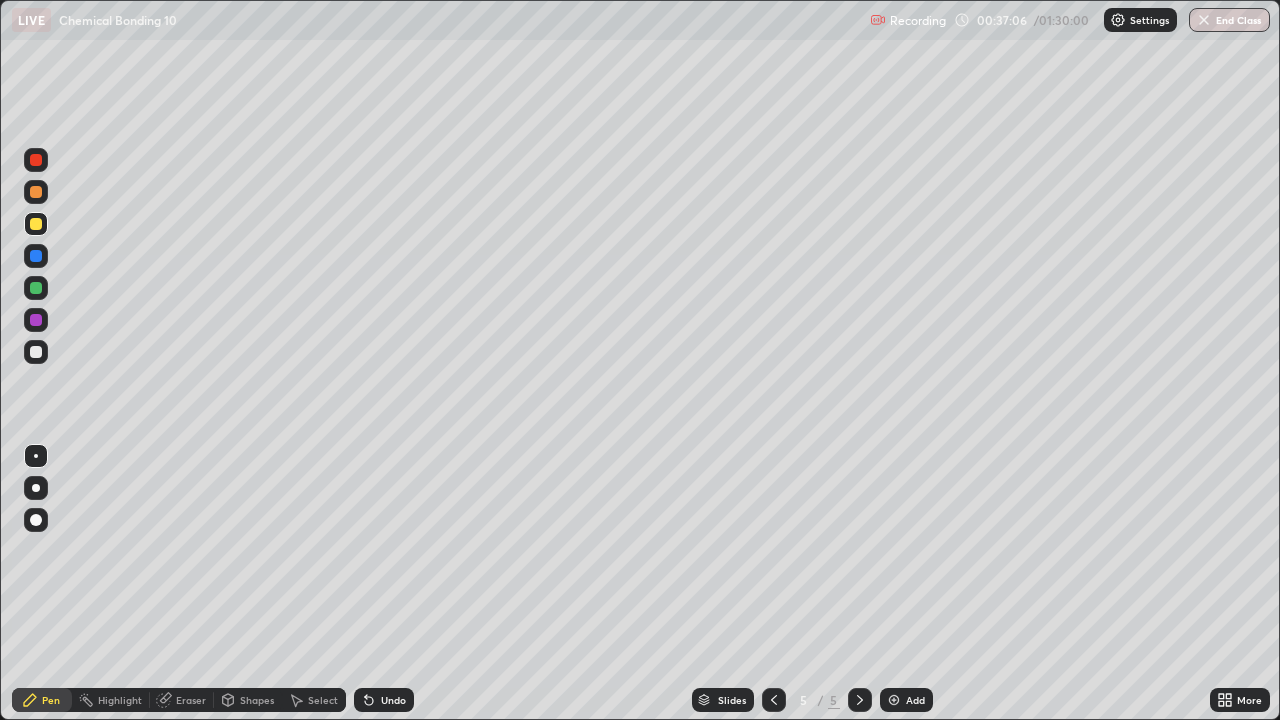 click on "Undo" at bounding box center [393, 700] 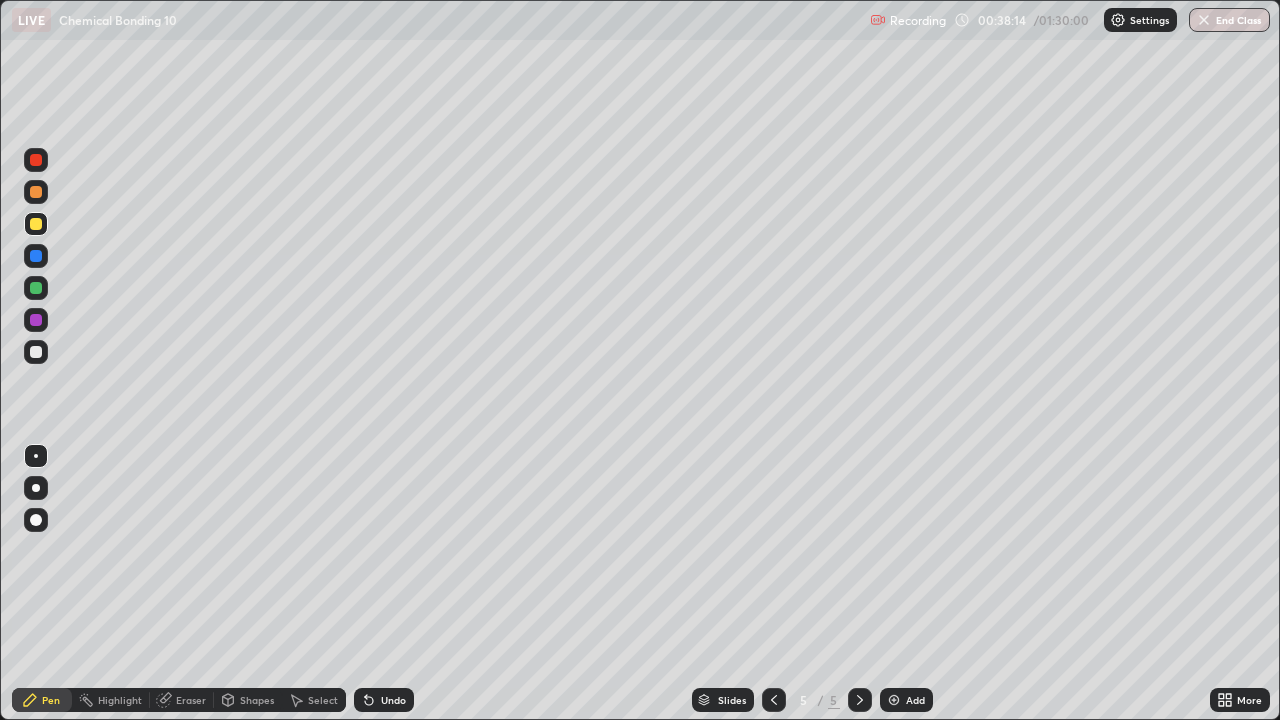 click at bounding box center [36, 352] 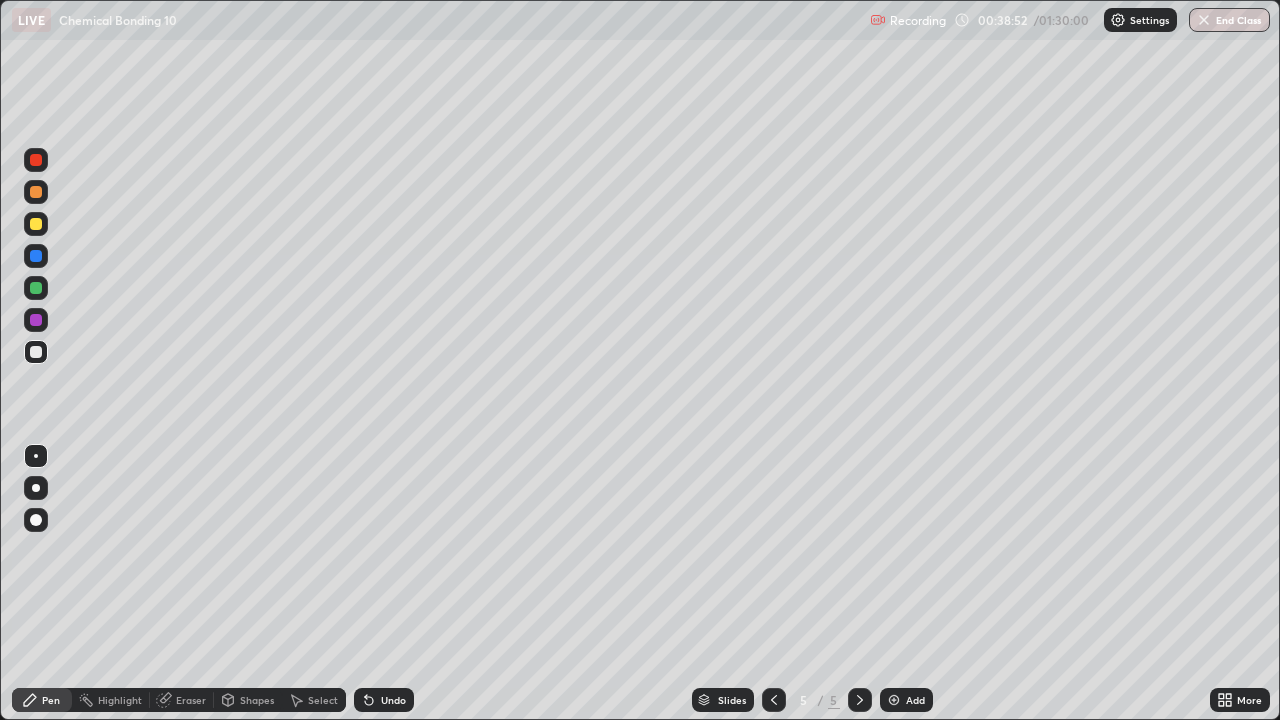 click on "Undo" at bounding box center [384, 700] 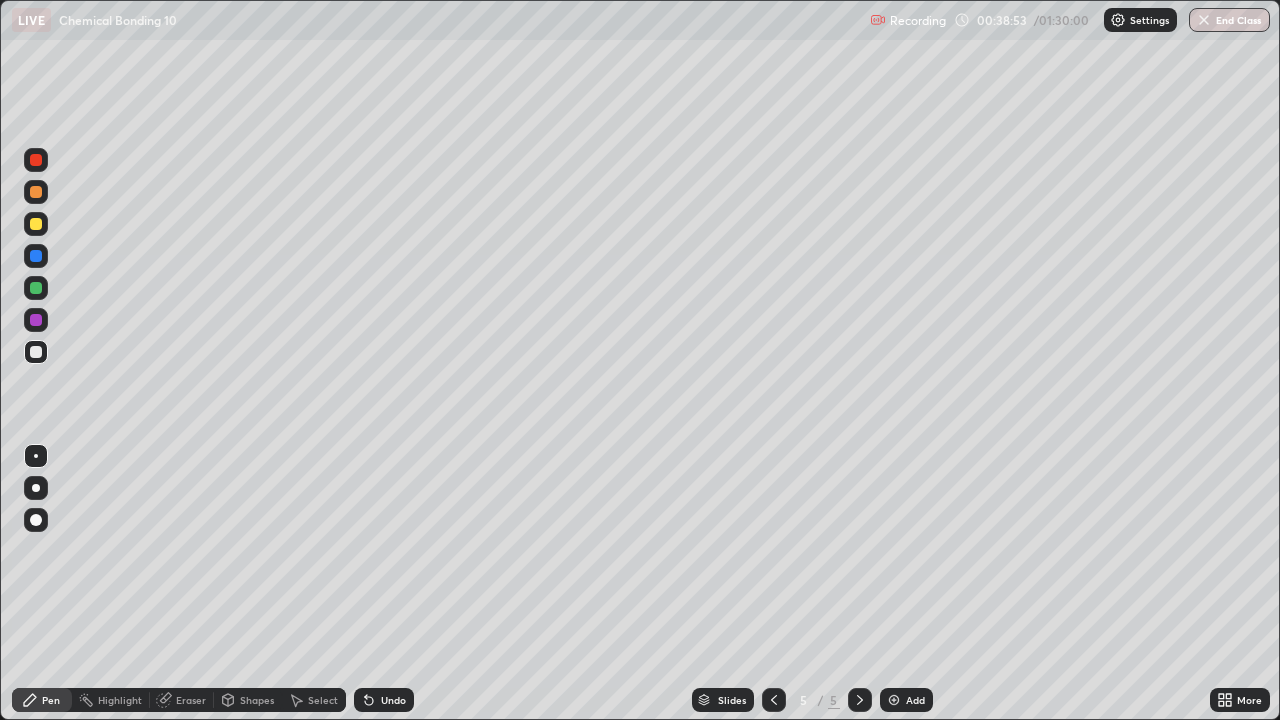 click 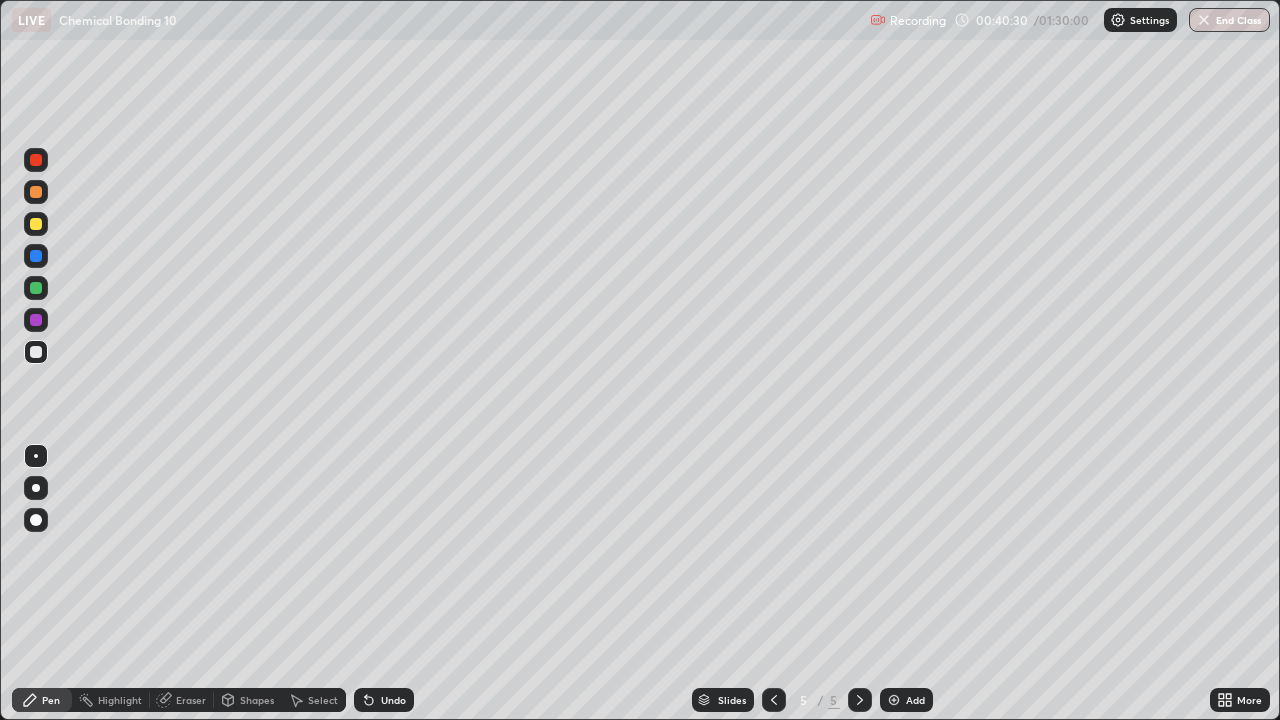 click at bounding box center (36, 288) 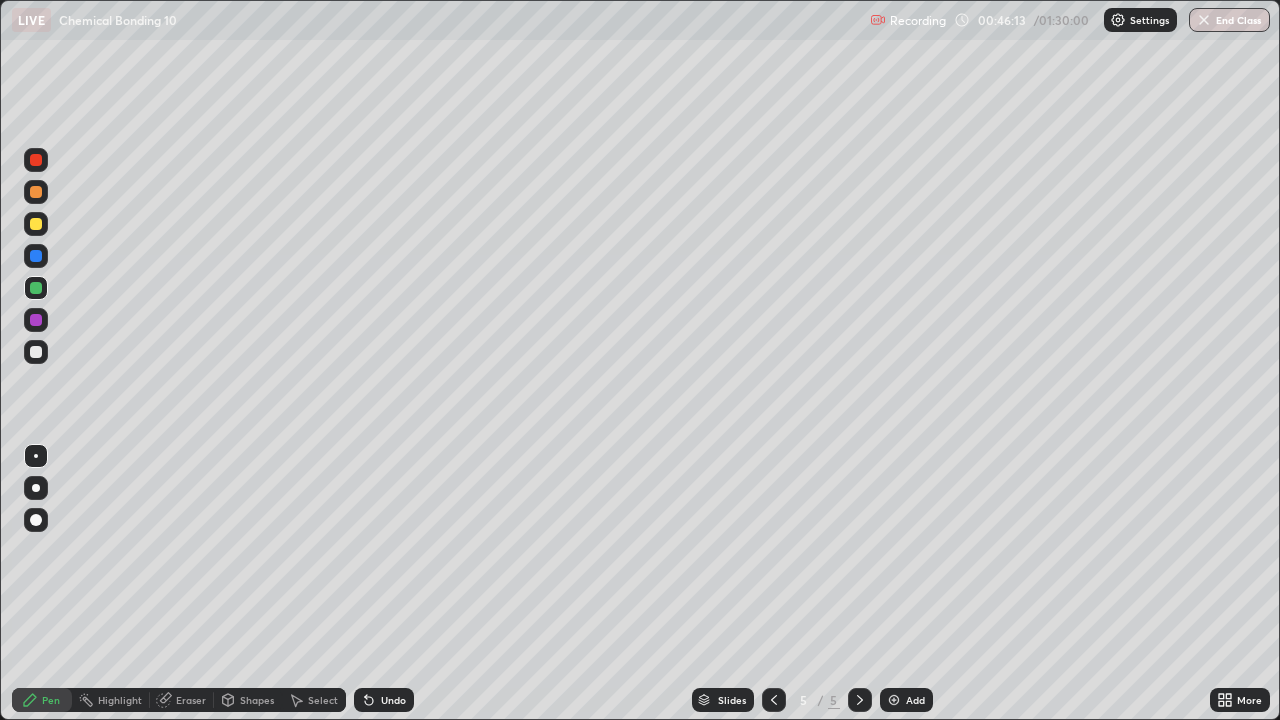 click on "Add" at bounding box center [915, 700] 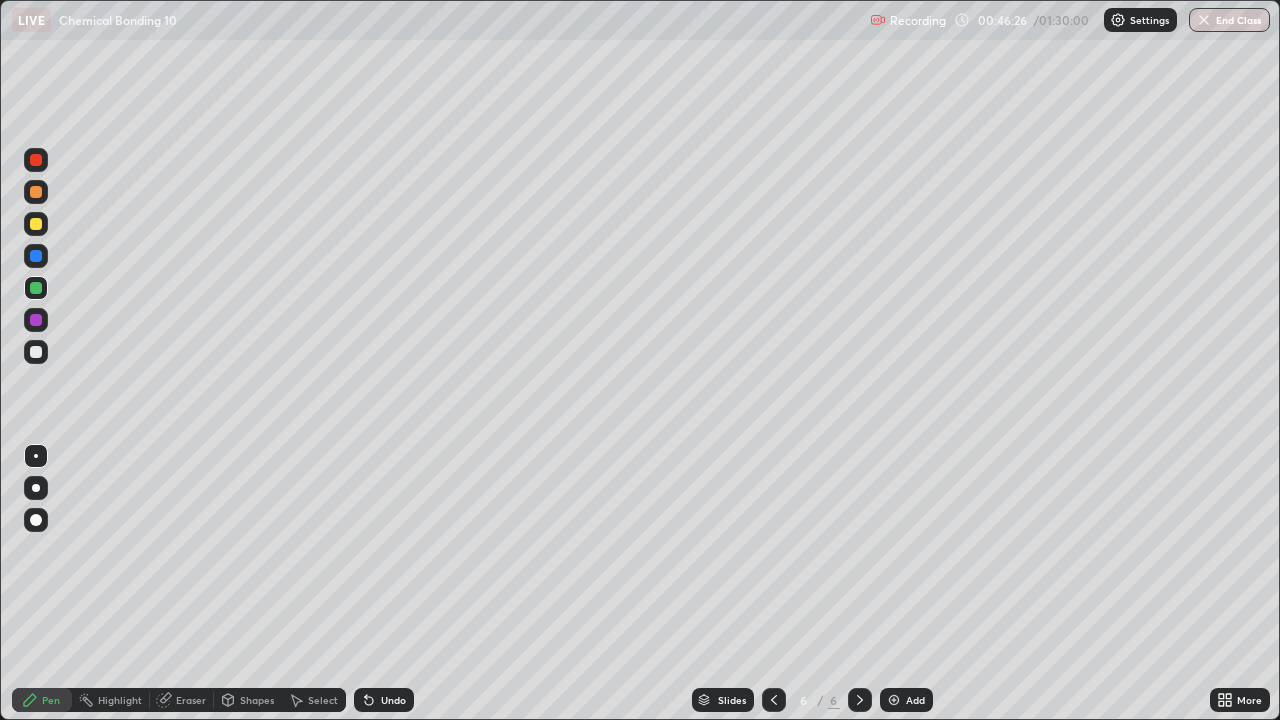 click on "Eraser" at bounding box center [191, 700] 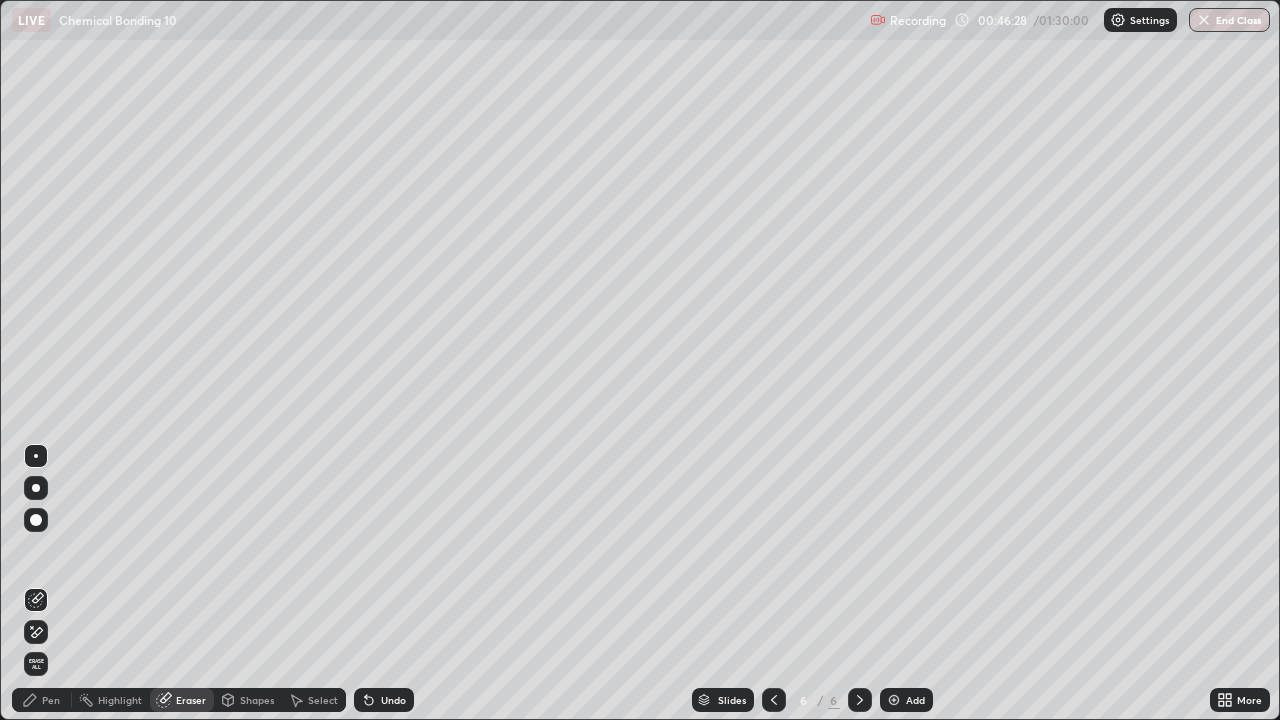 click on "Pen" at bounding box center [51, 700] 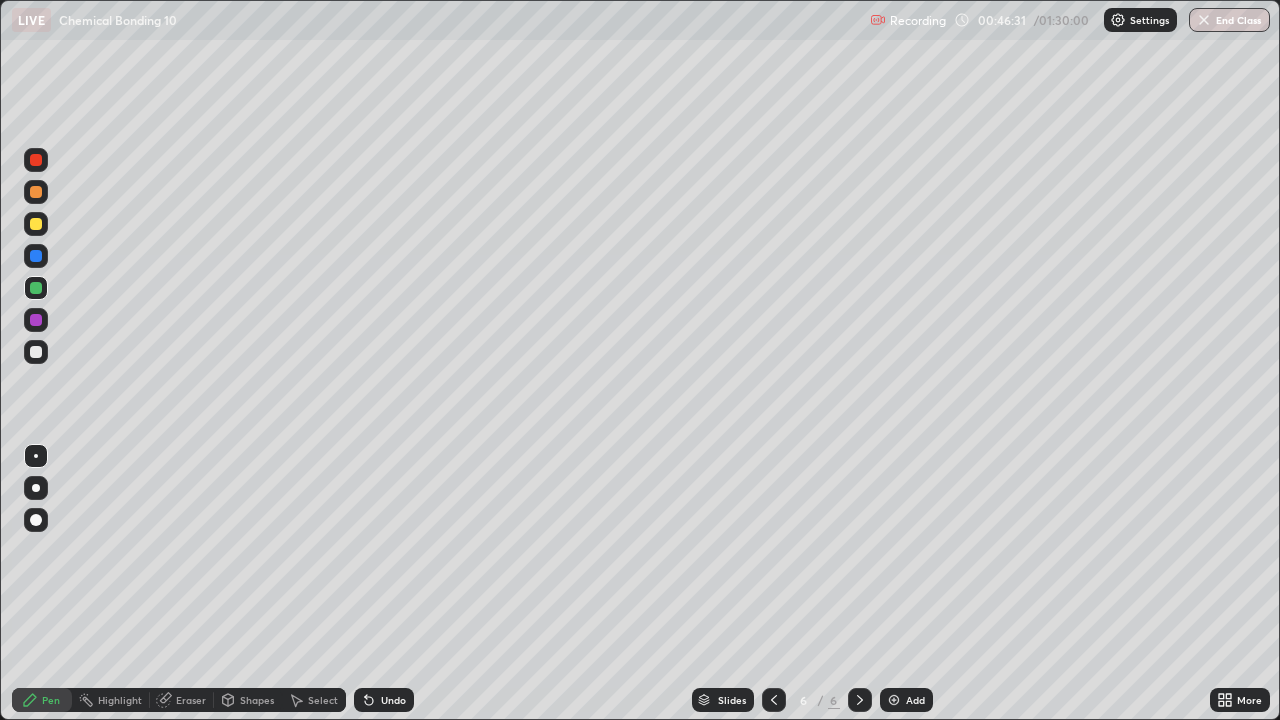 click at bounding box center (36, 352) 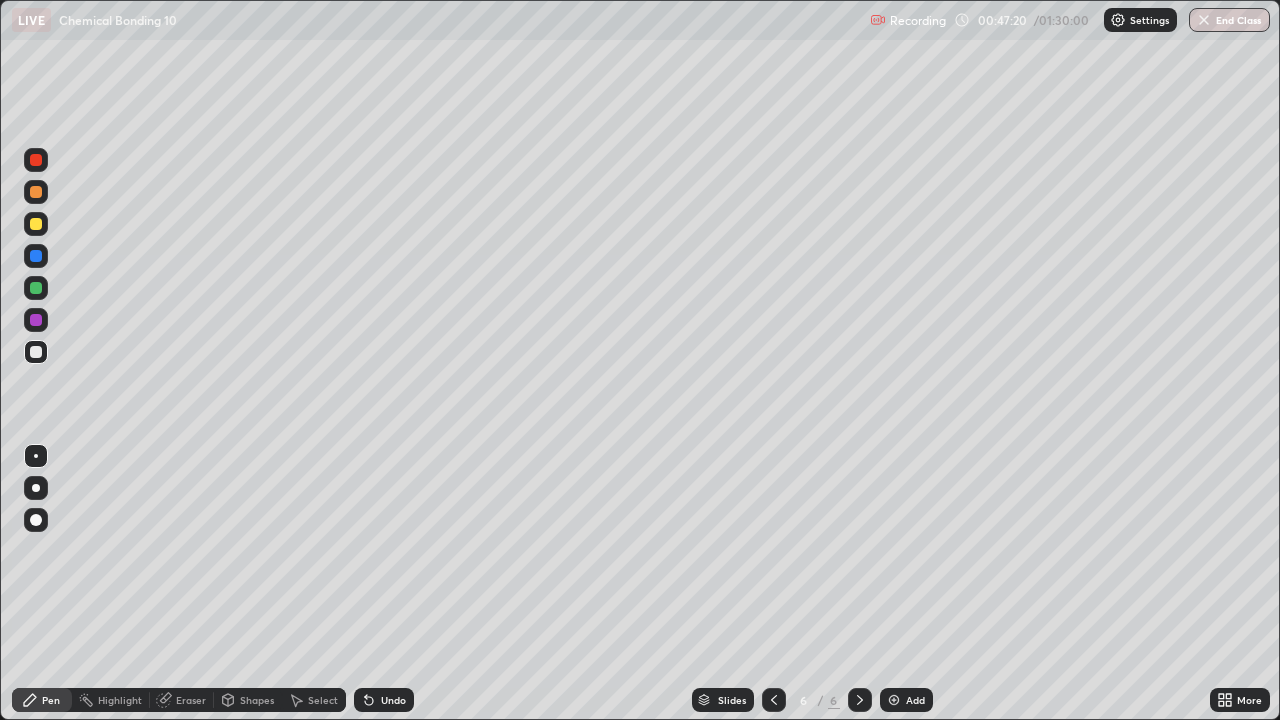 click 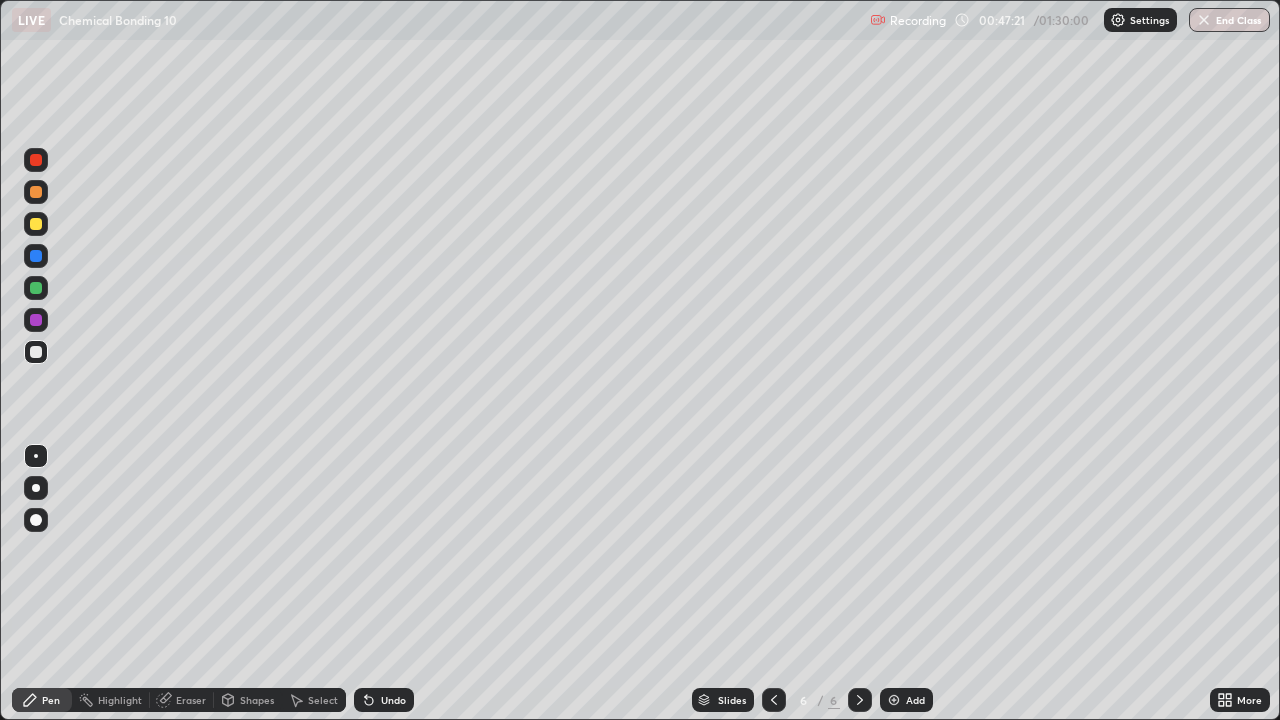 click 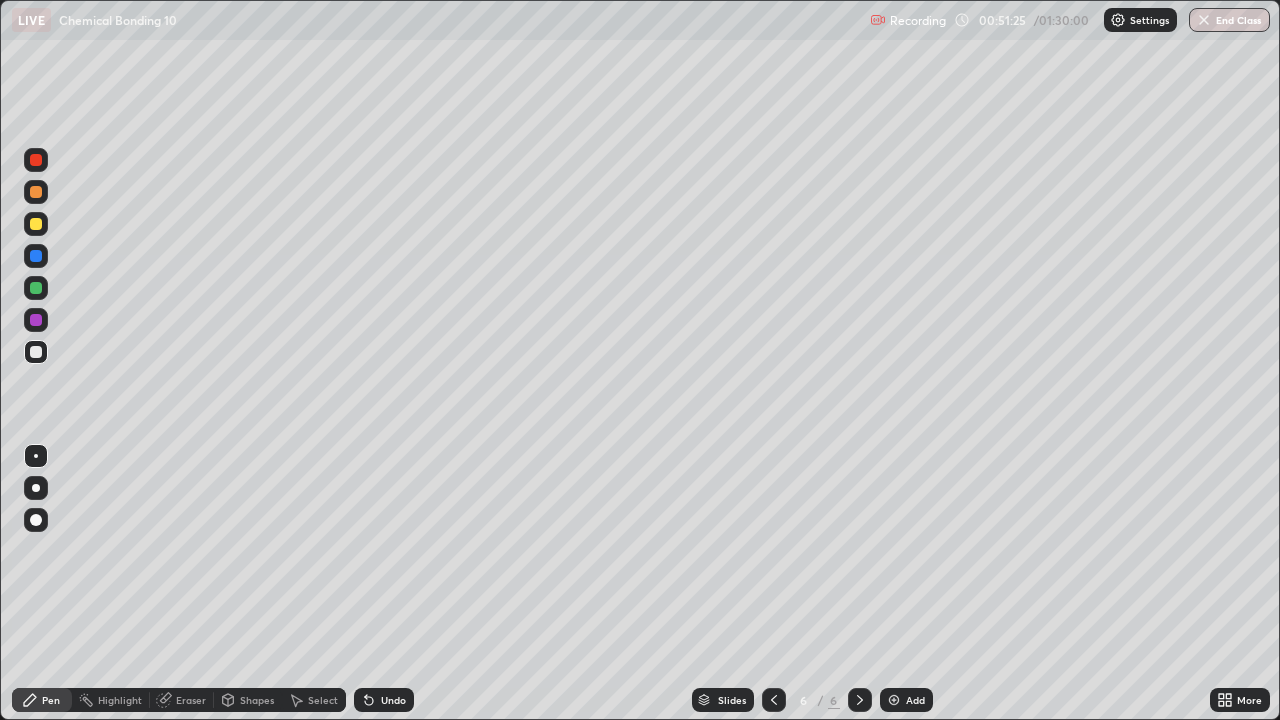 click on "Add" at bounding box center [915, 700] 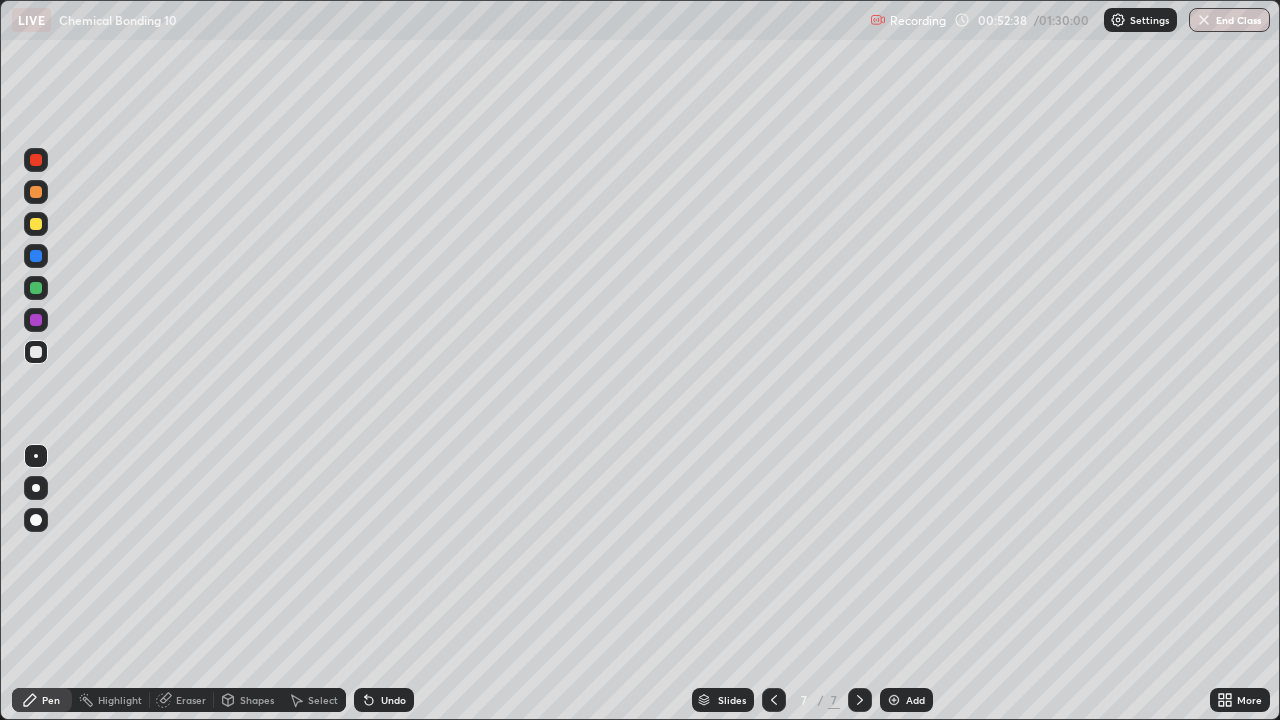 click on "Eraser" at bounding box center [182, 700] 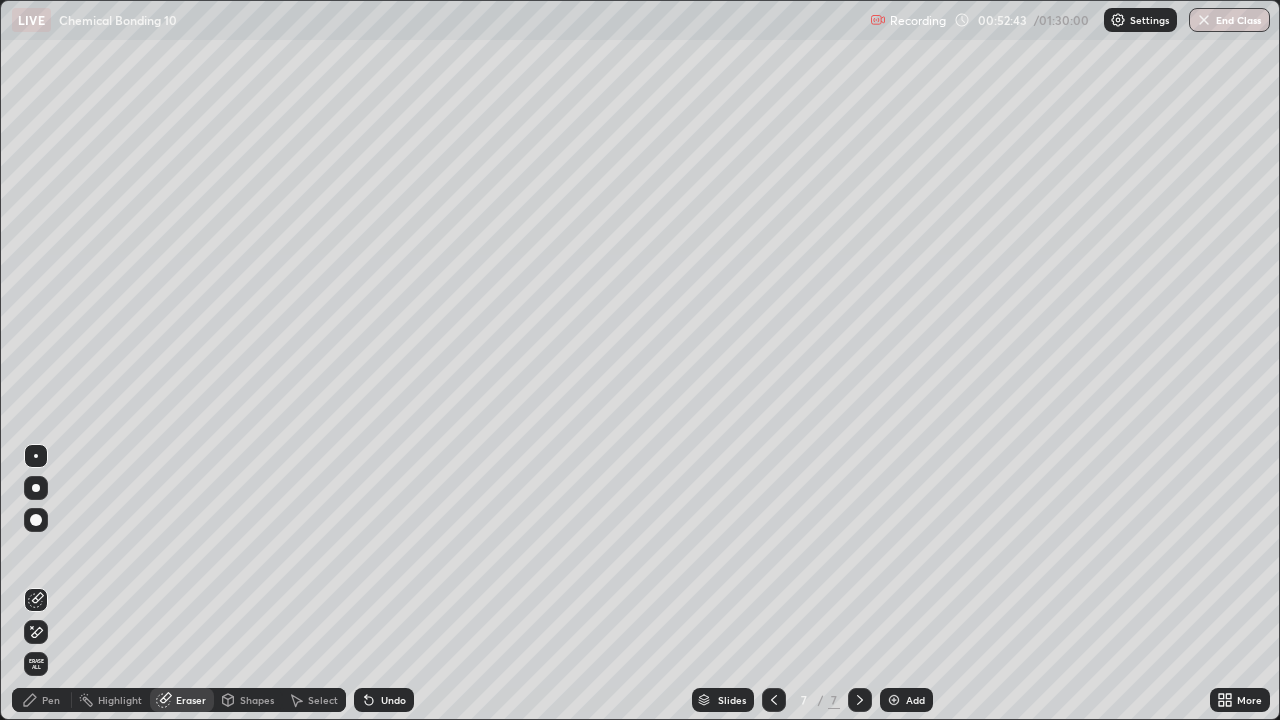 click on "Pen" at bounding box center [51, 700] 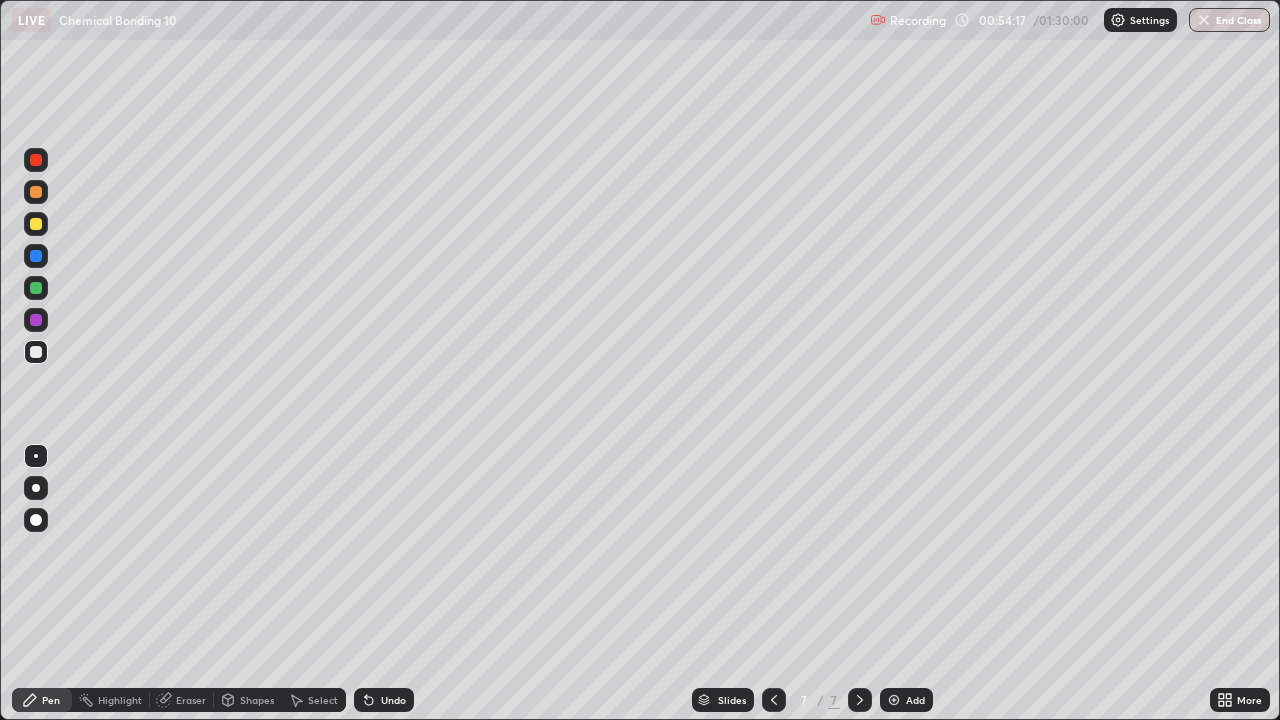 click on "Undo" at bounding box center [384, 700] 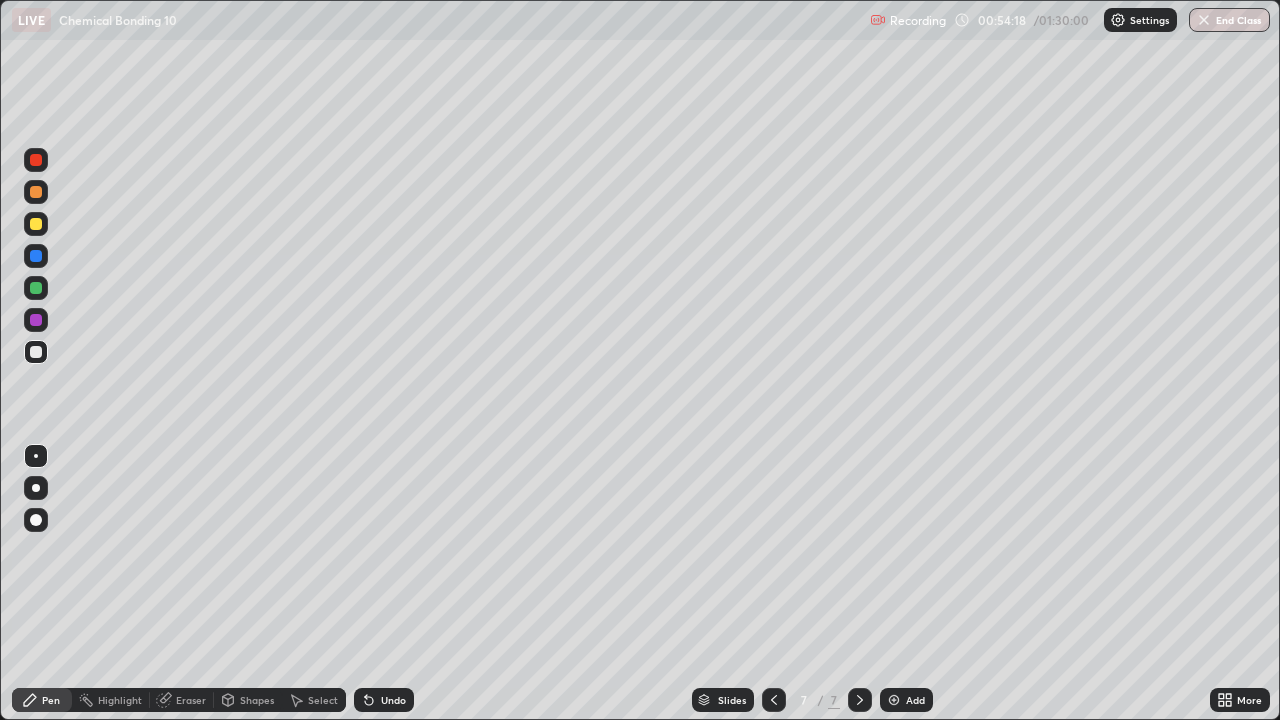 click 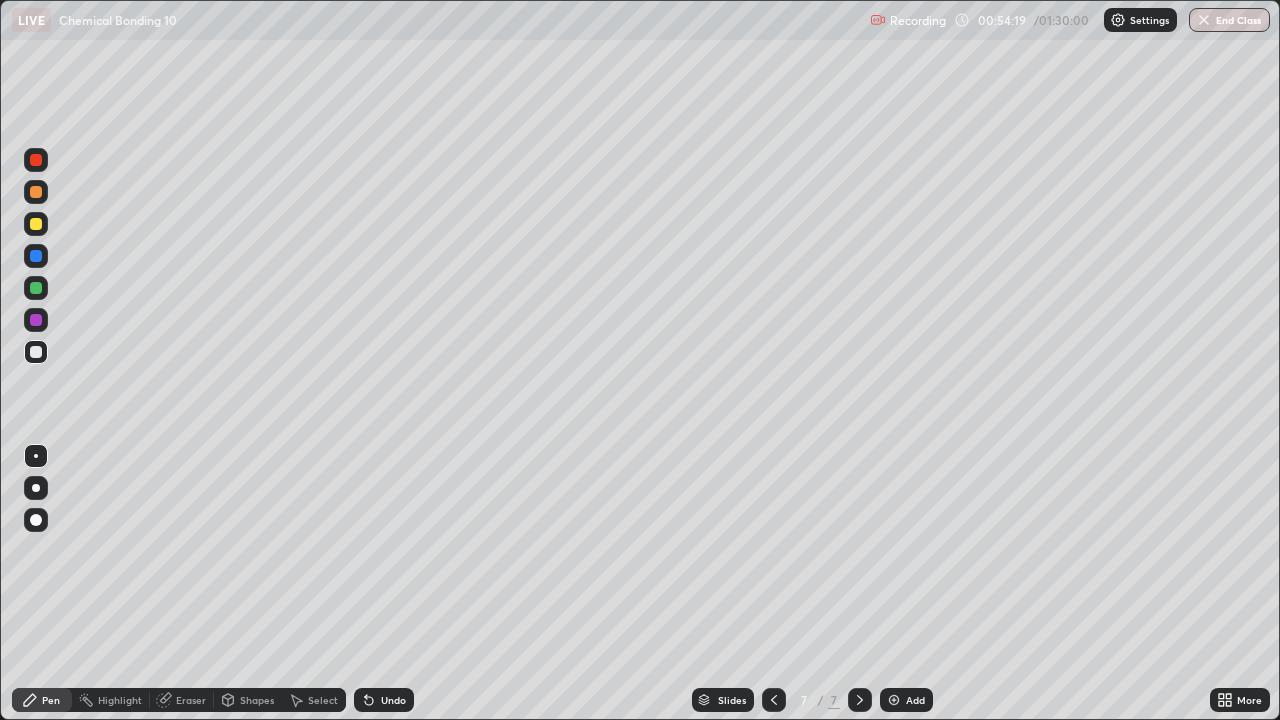 click on "Undo" at bounding box center (384, 700) 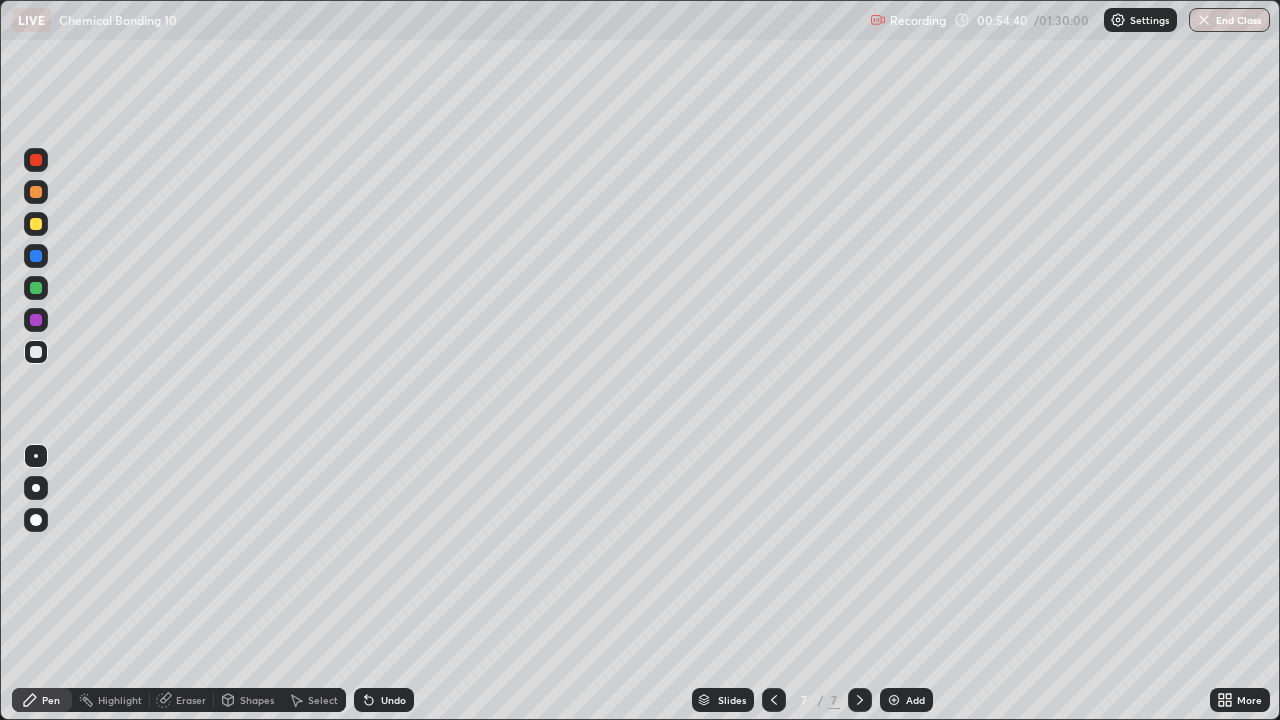 click at bounding box center [36, 224] 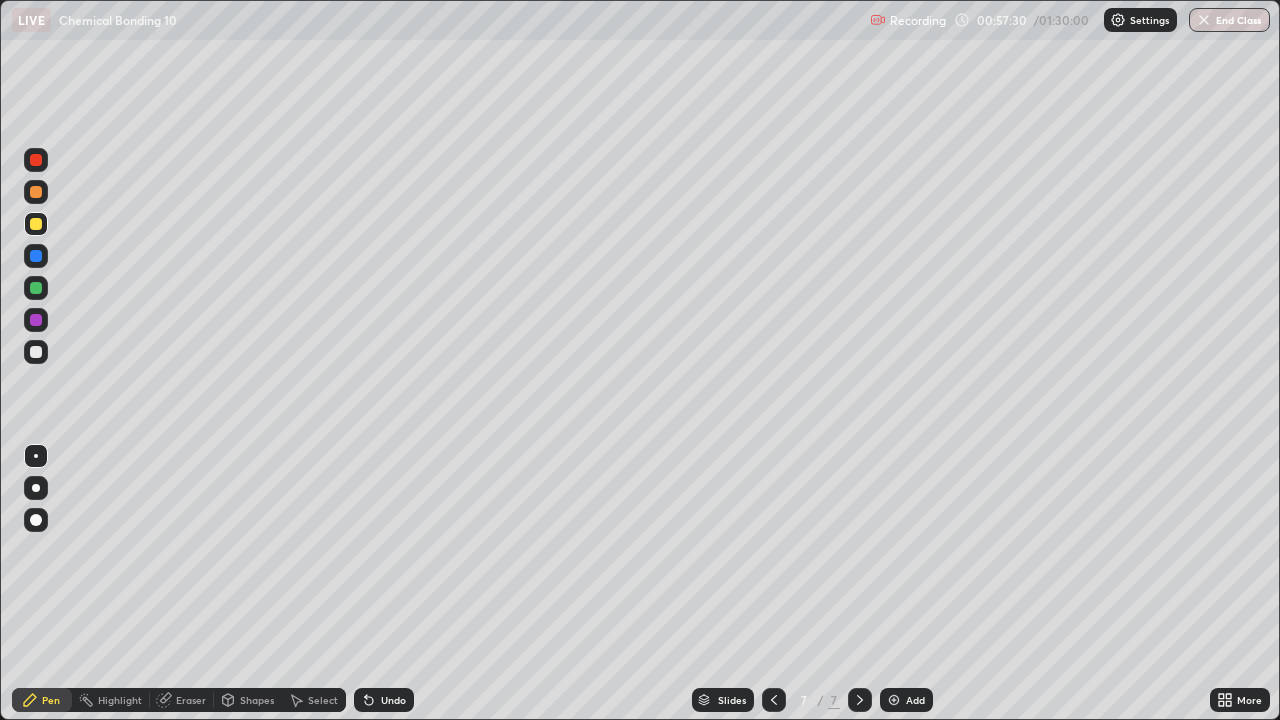 click at bounding box center (36, 352) 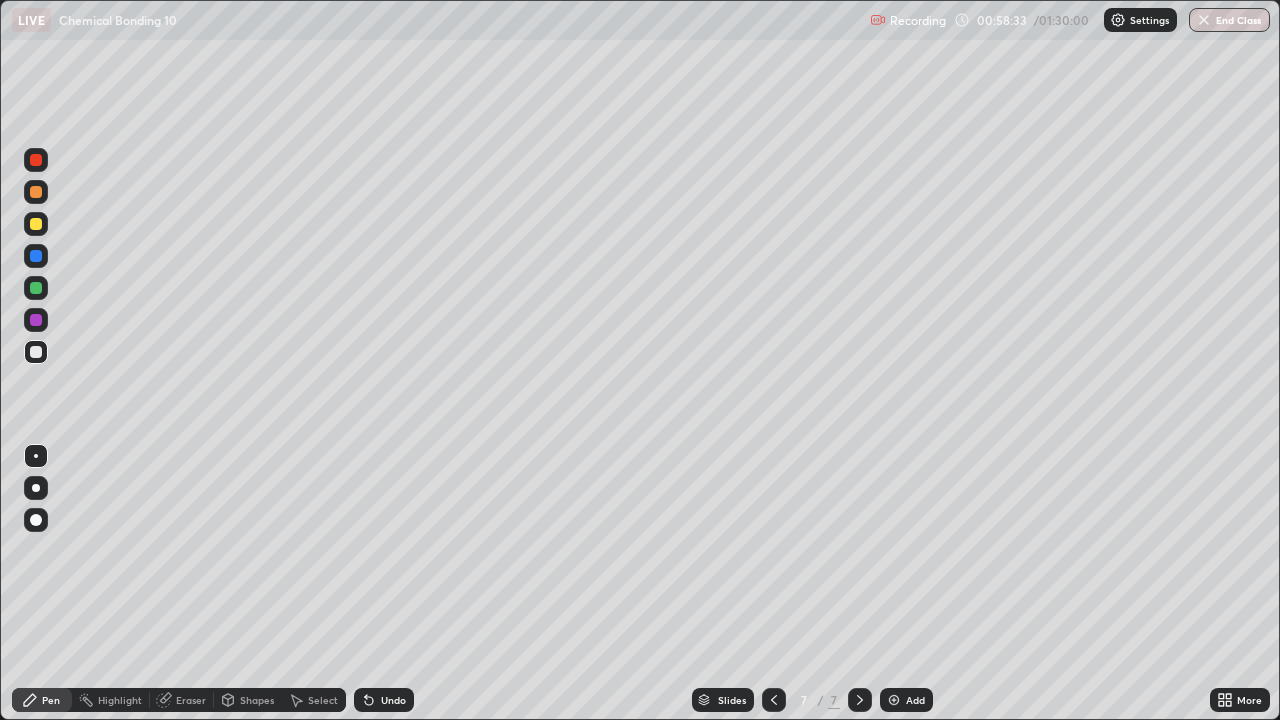 click at bounding box center [36, 288] 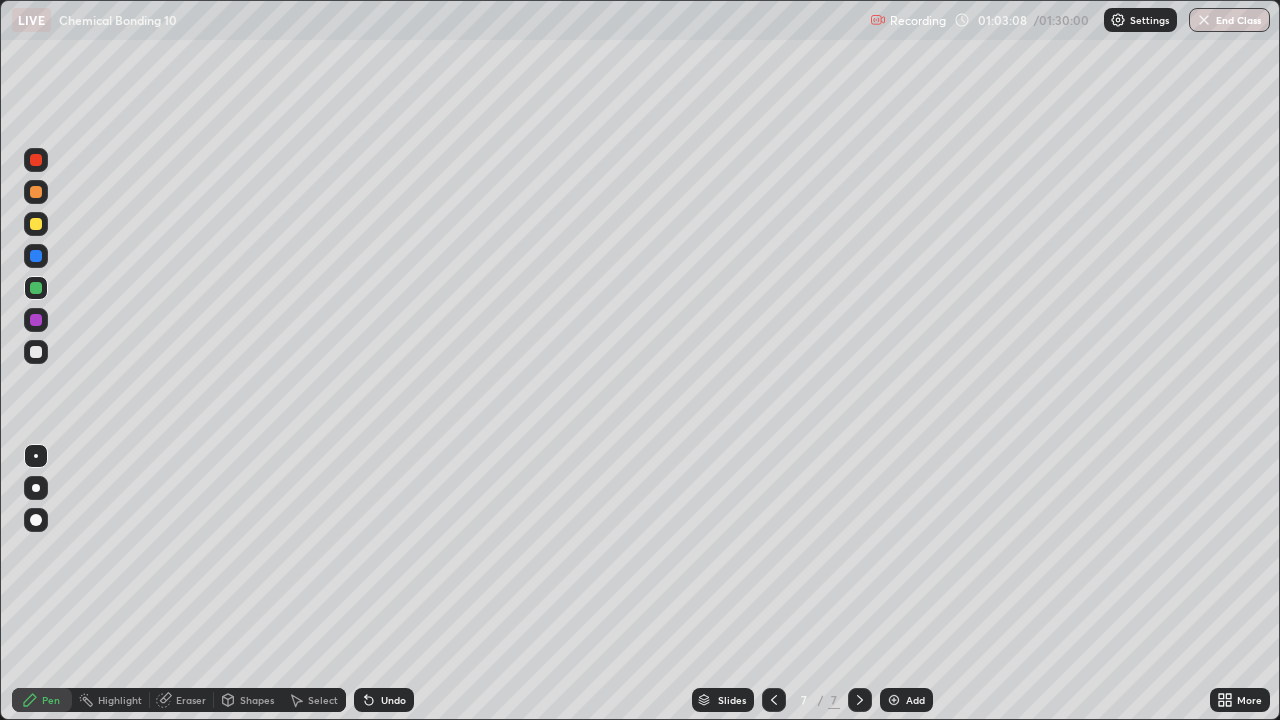 click on "Add" at bounding box center (915, 700) 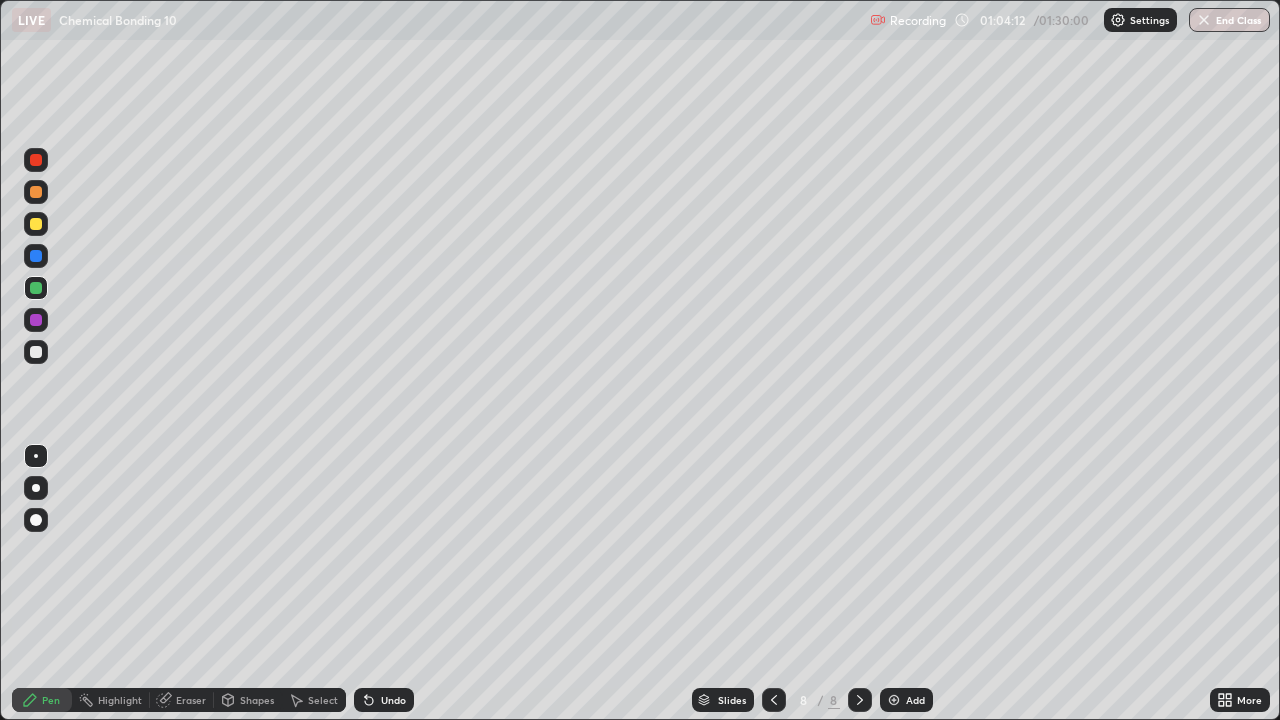 click at bounding box center (36, 352) 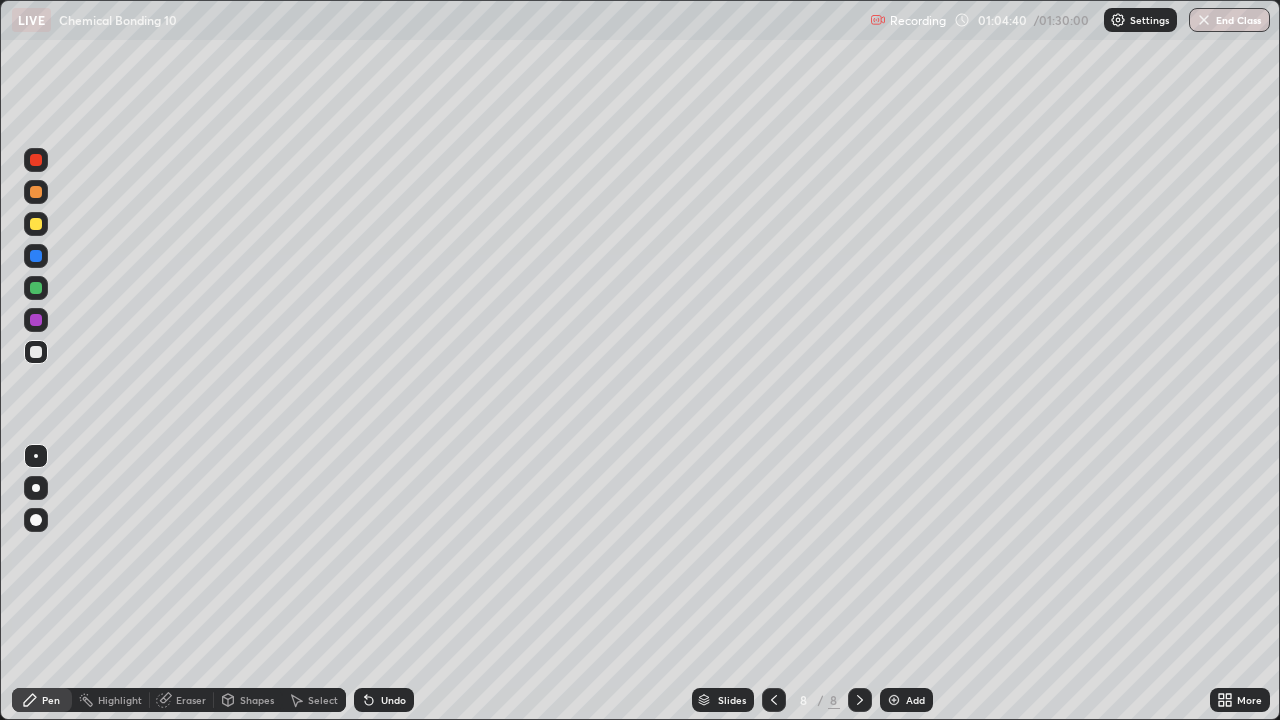 click at bounding box center [36, 224] 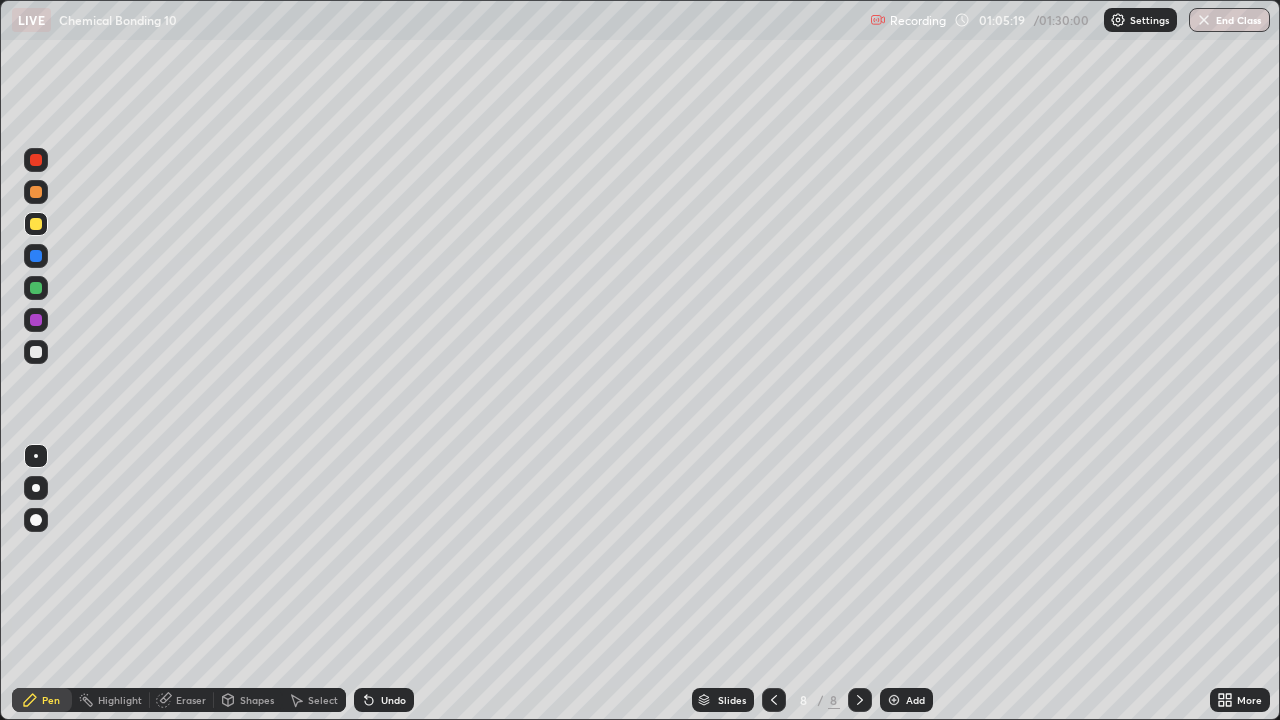 click at bounding box center [36, 320] 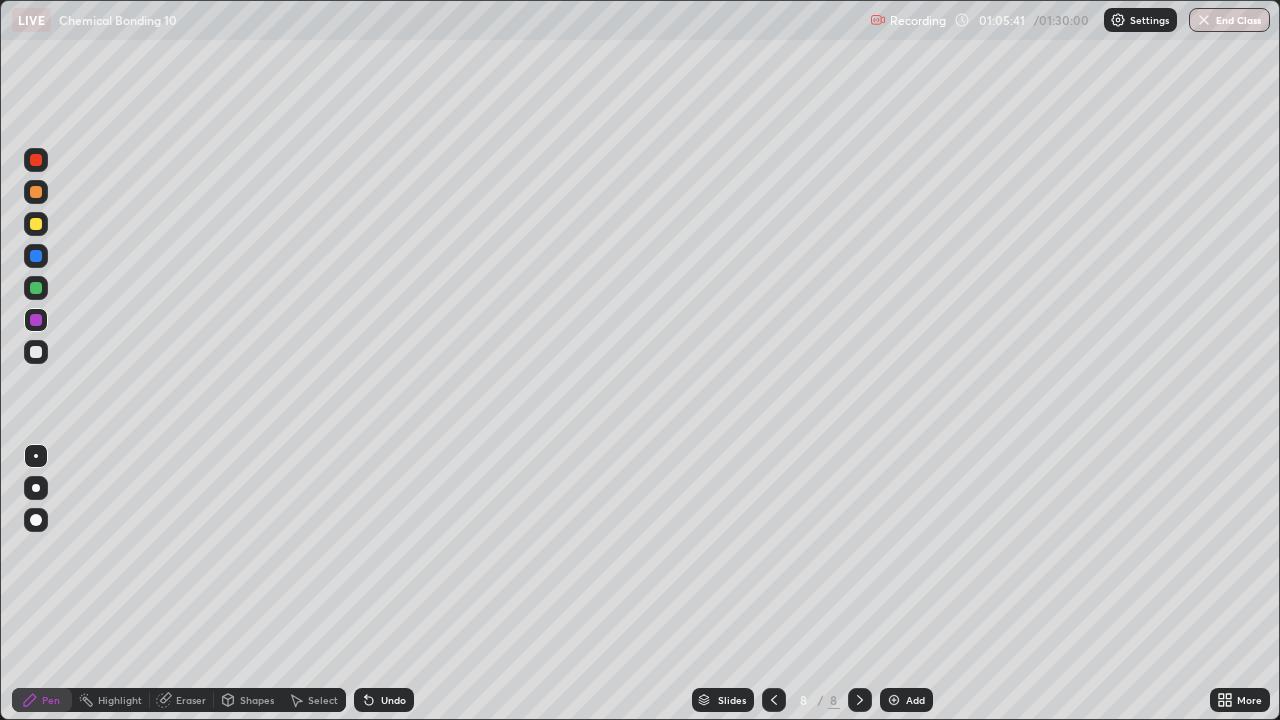 click 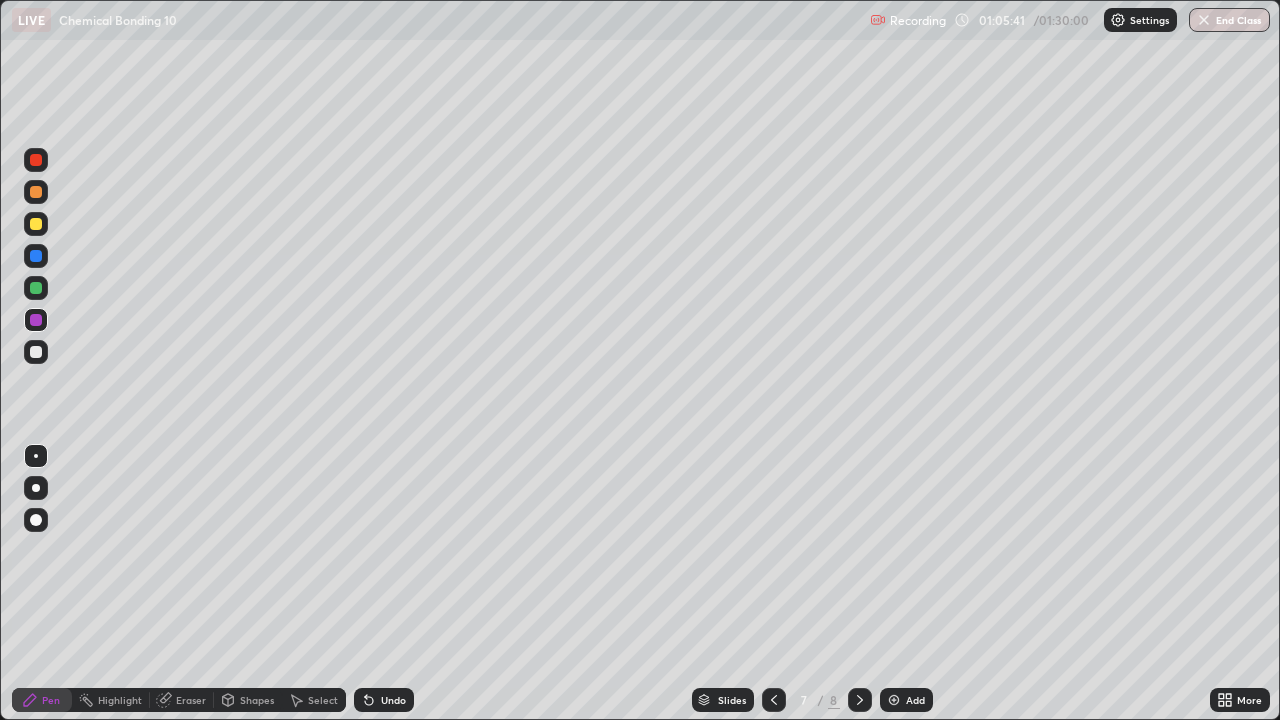 click 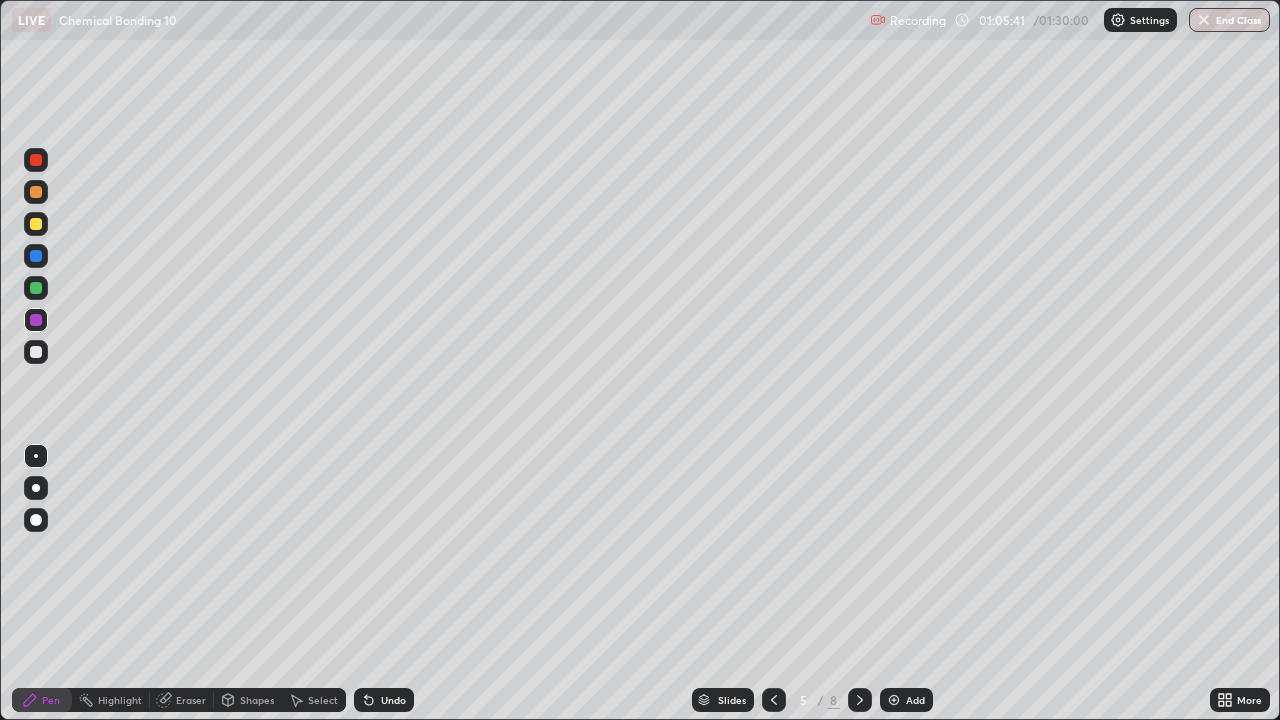 click 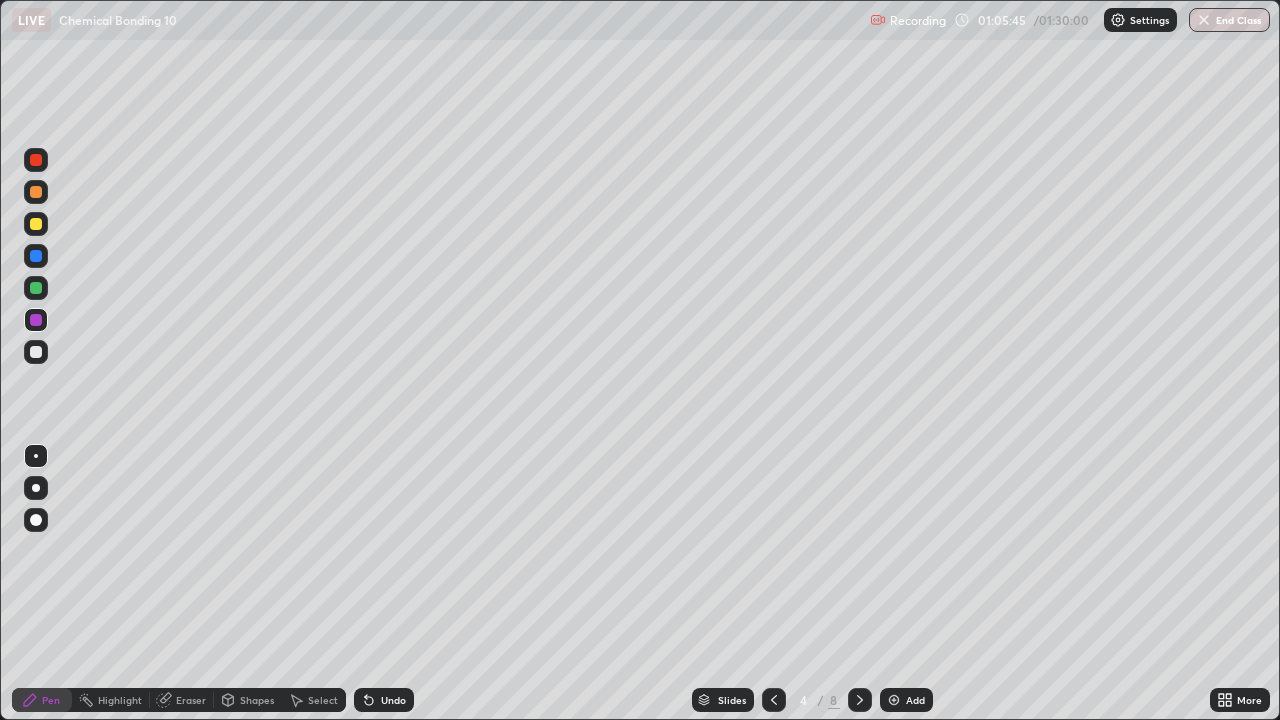 click at bounding box center (860, 700) 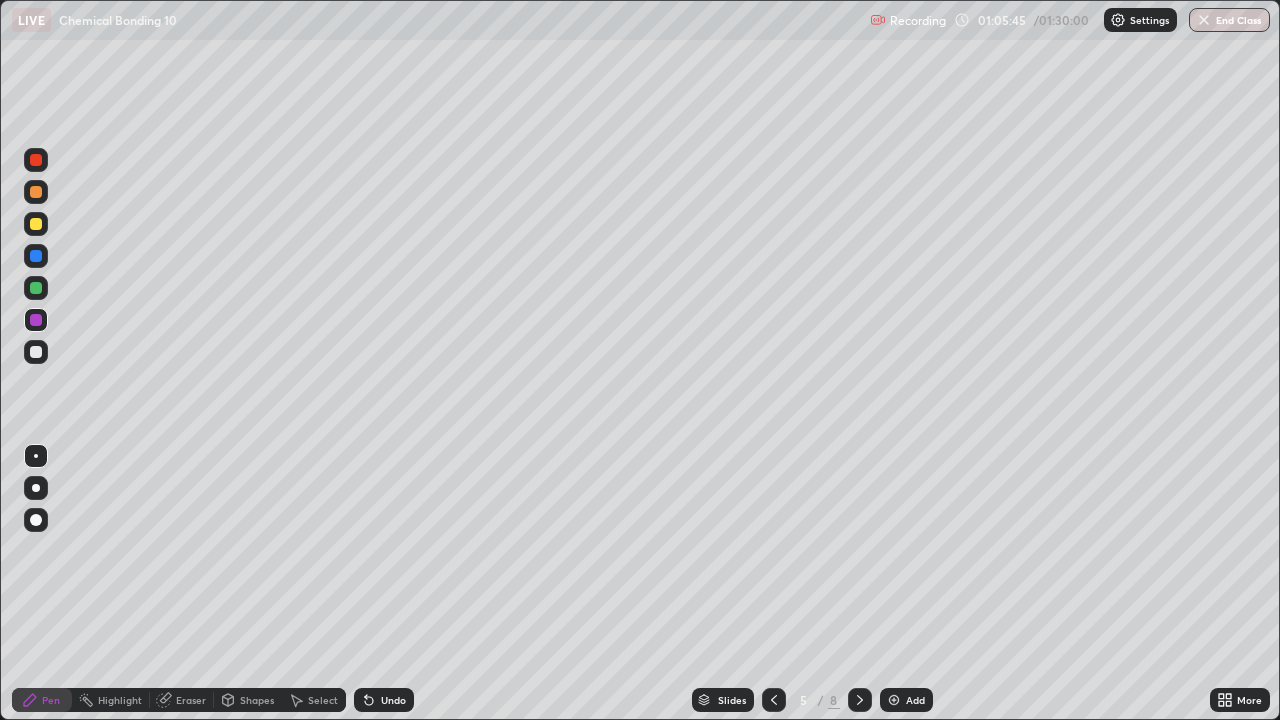 click 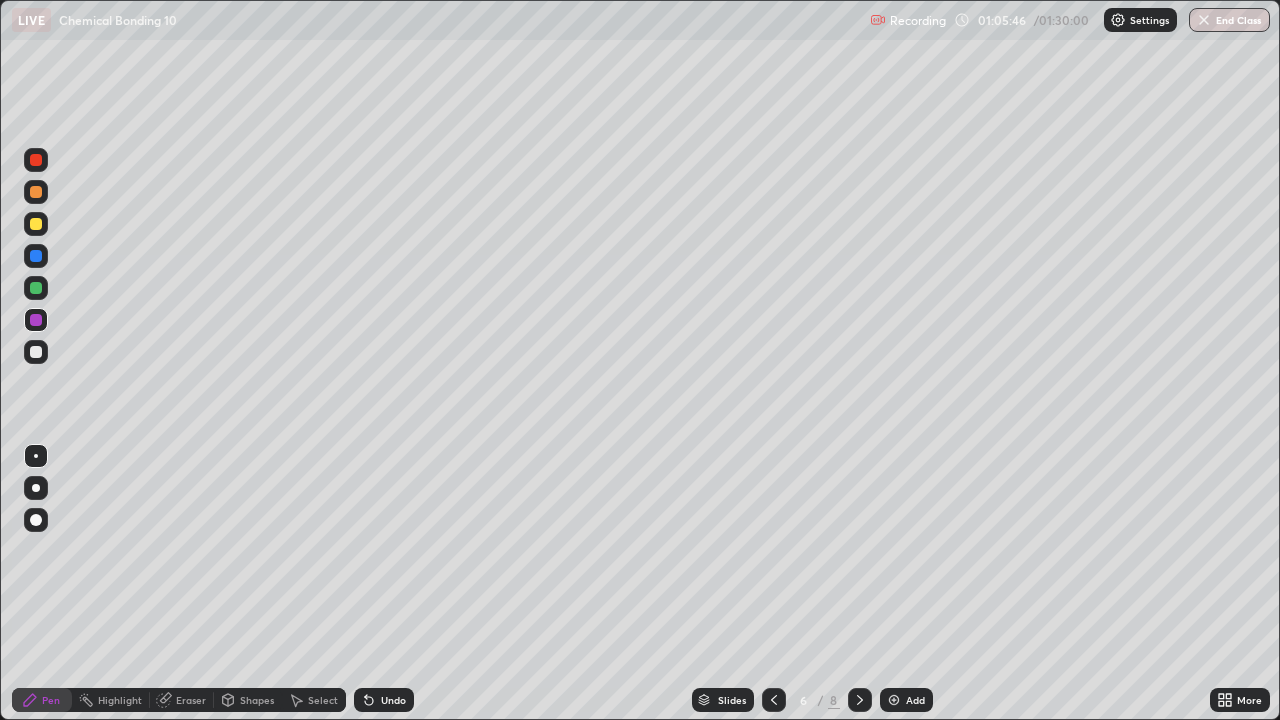 click 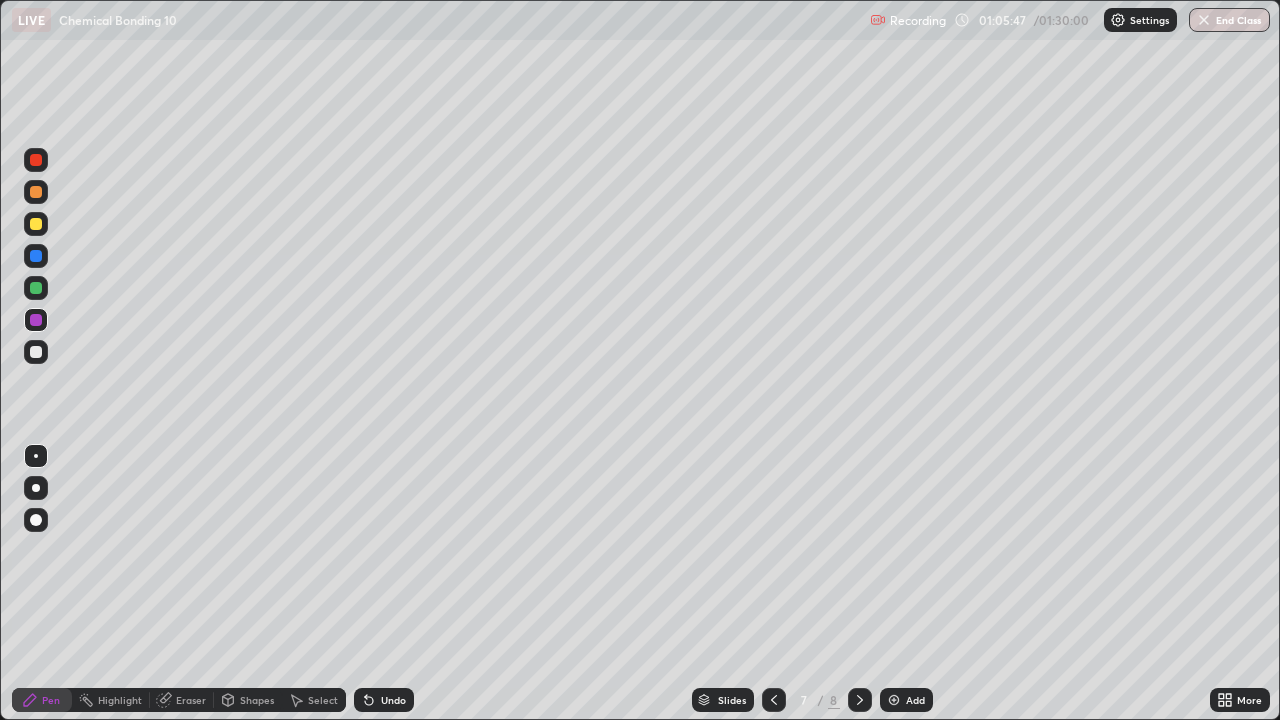 click 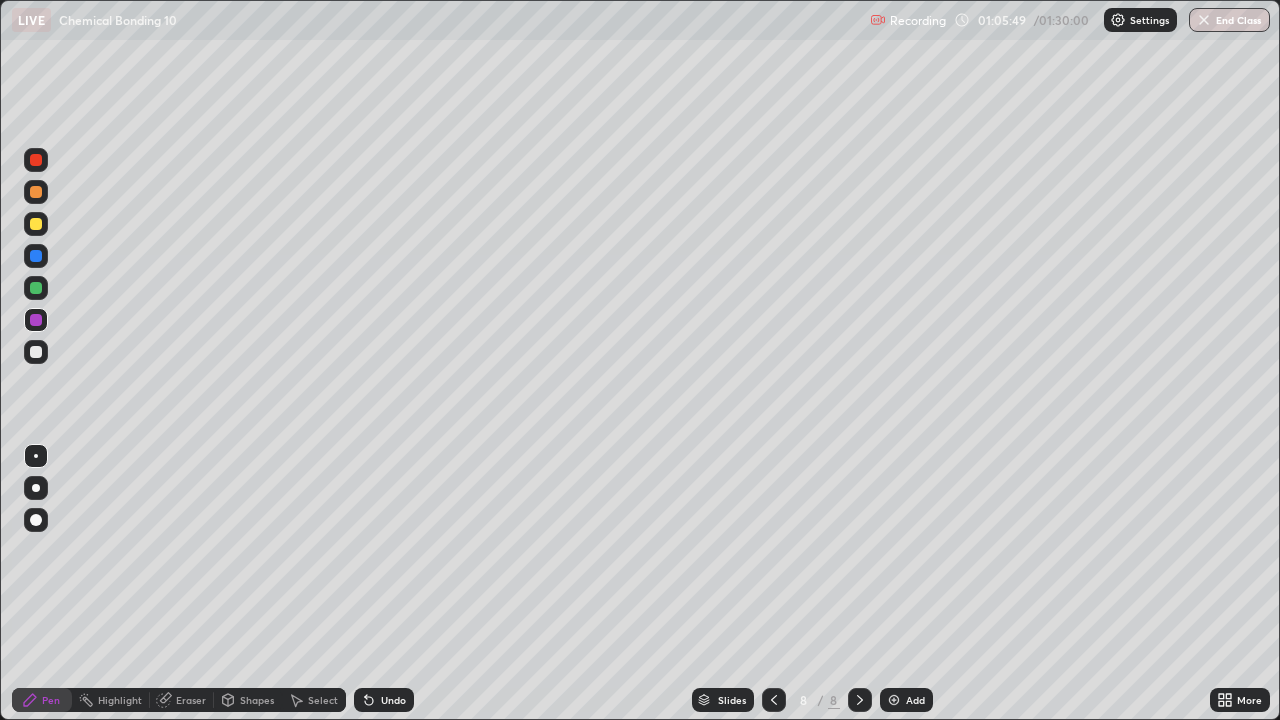 click at bounding box center (36, 352) 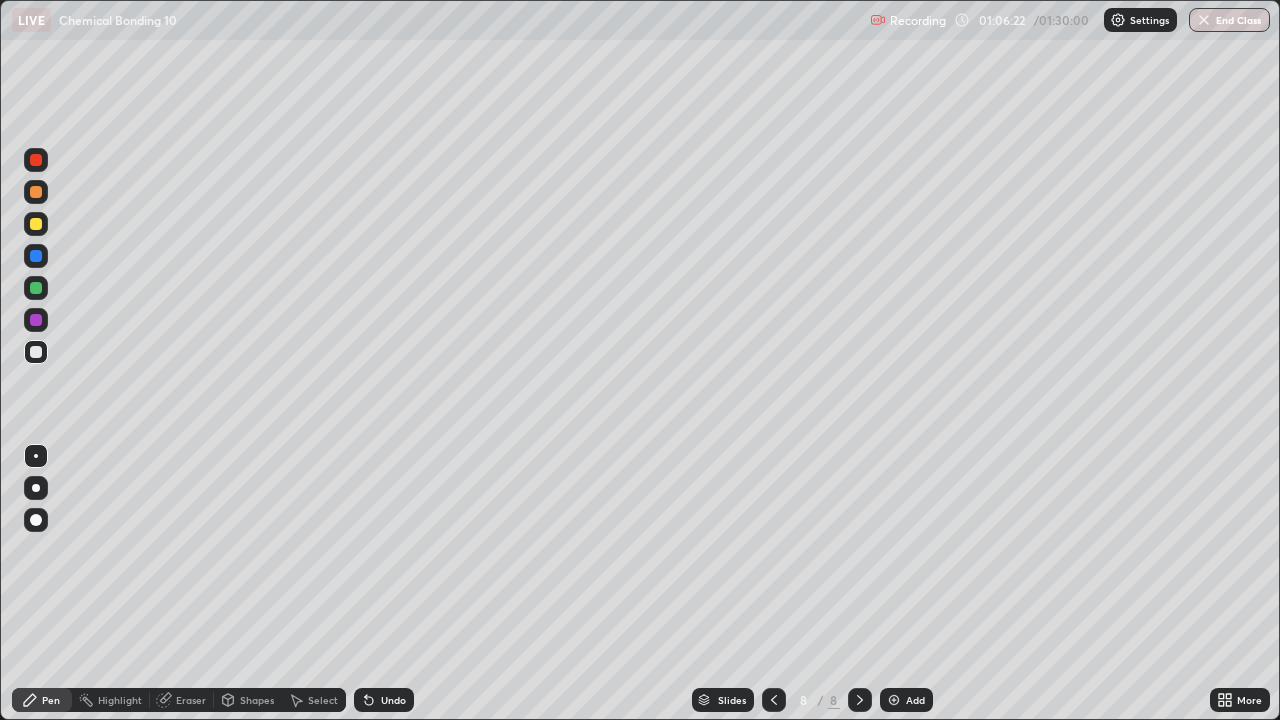click at bounding box center (36, 224) 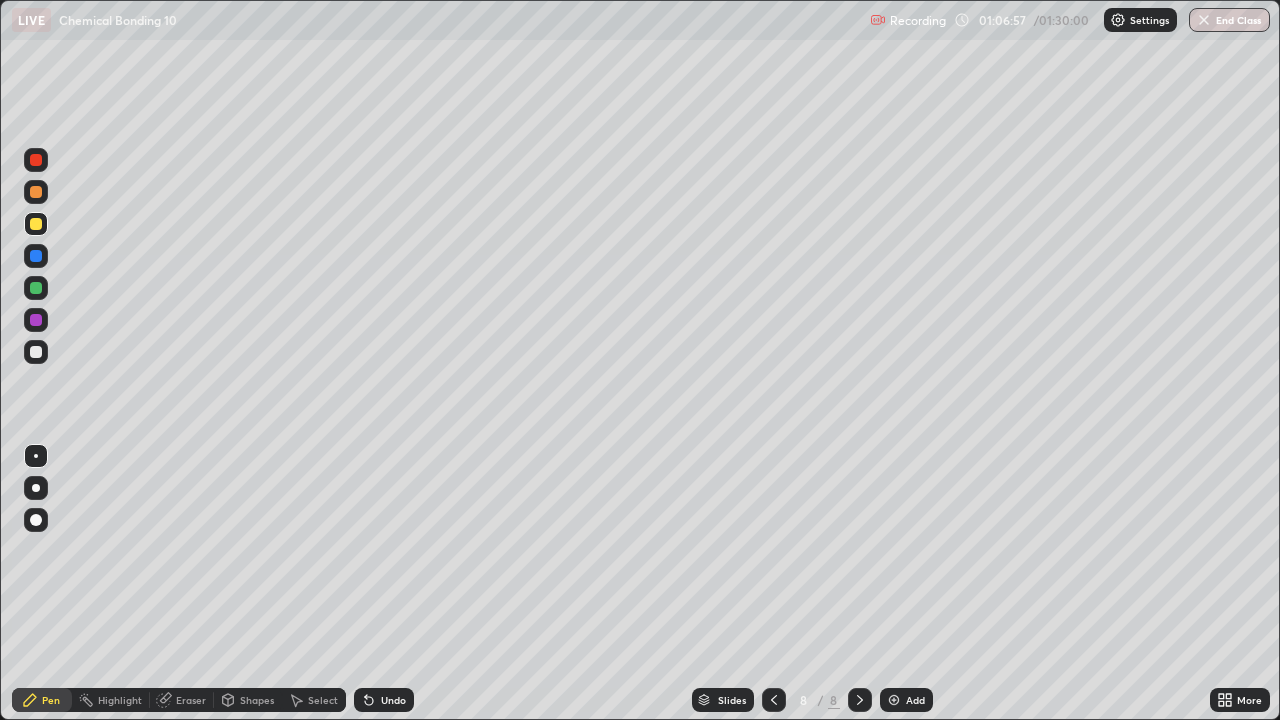 click at bounding box center (36, 352) 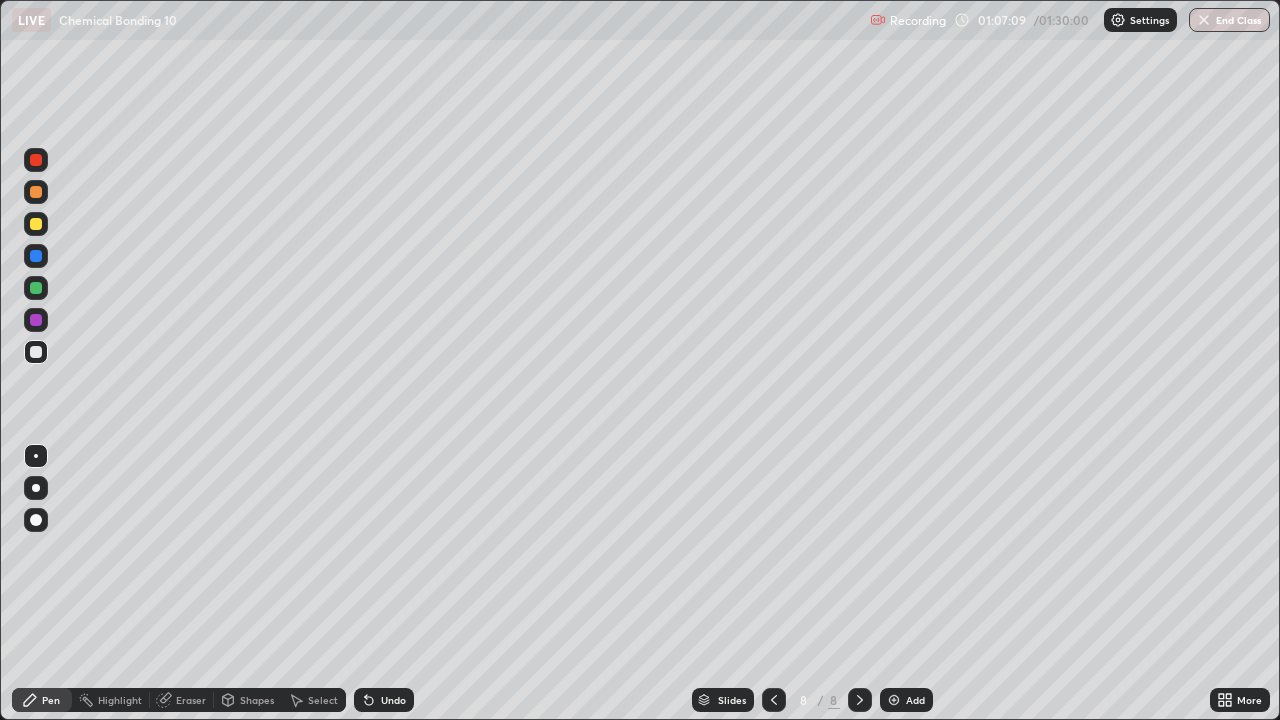 click at bounding box center (36, 224) 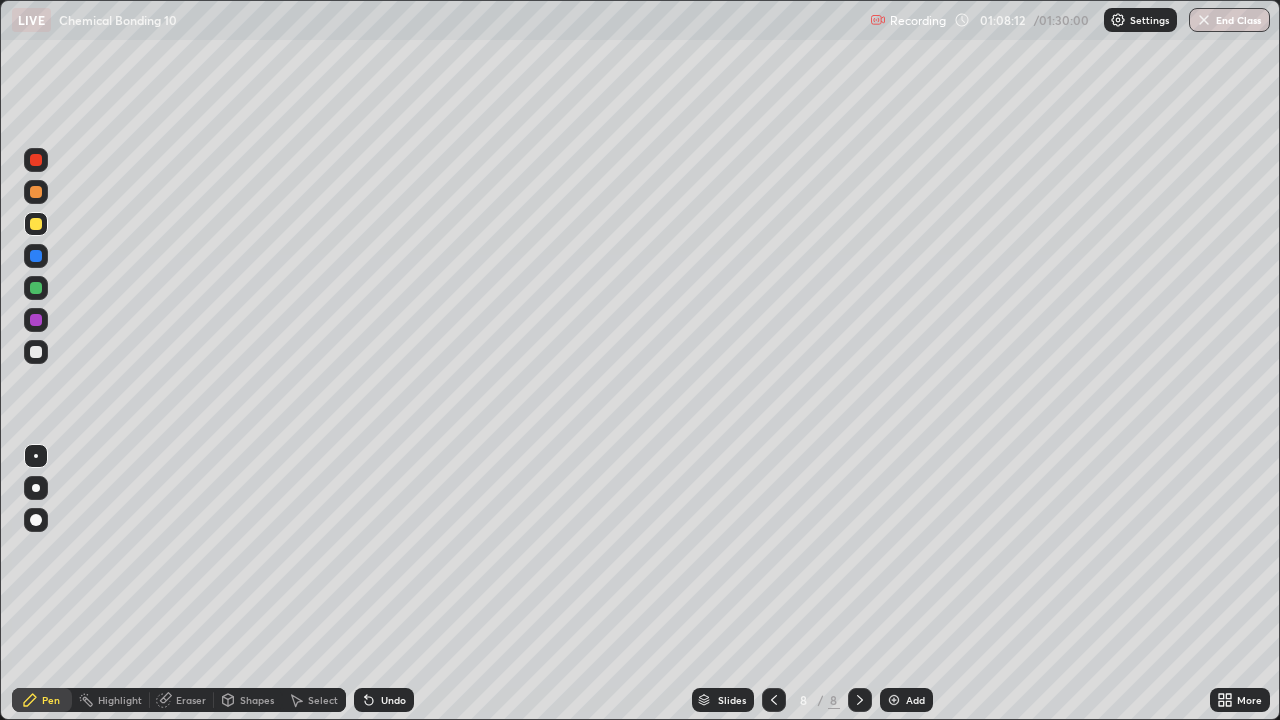 click on "Undo" at bounding box center (384, 700) 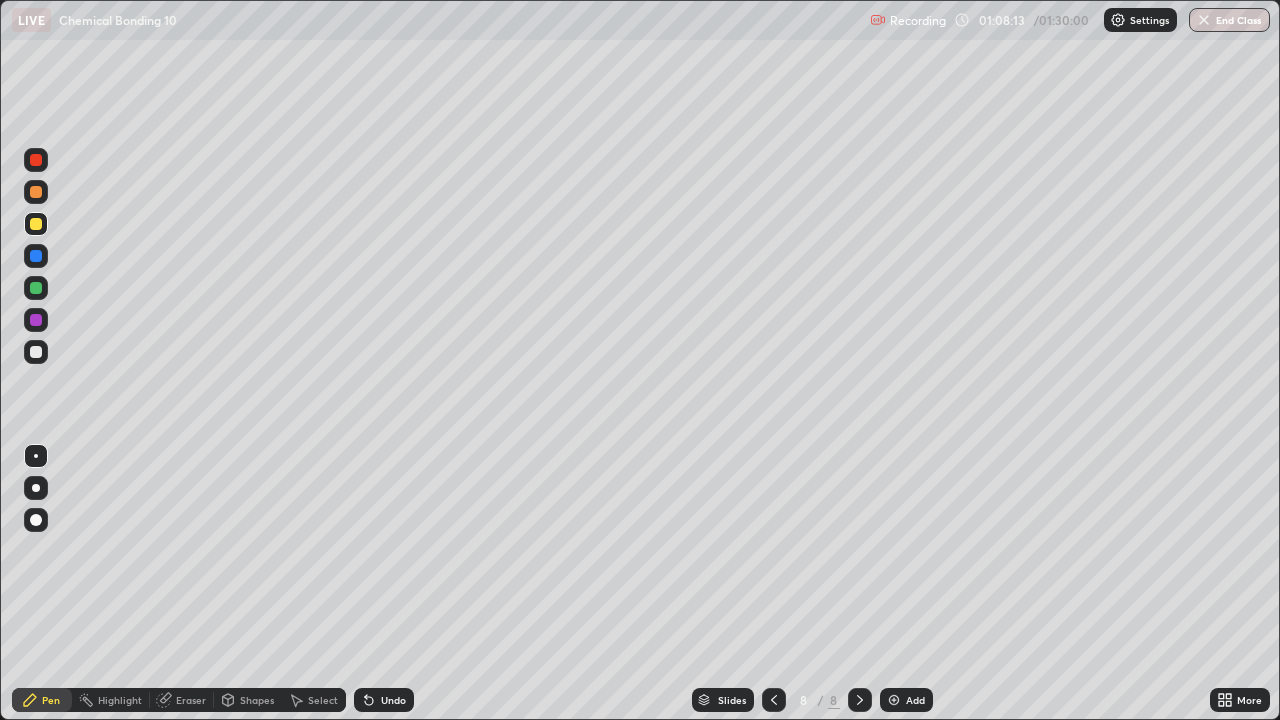 click on "Undo" at bounding box center [384, 700] 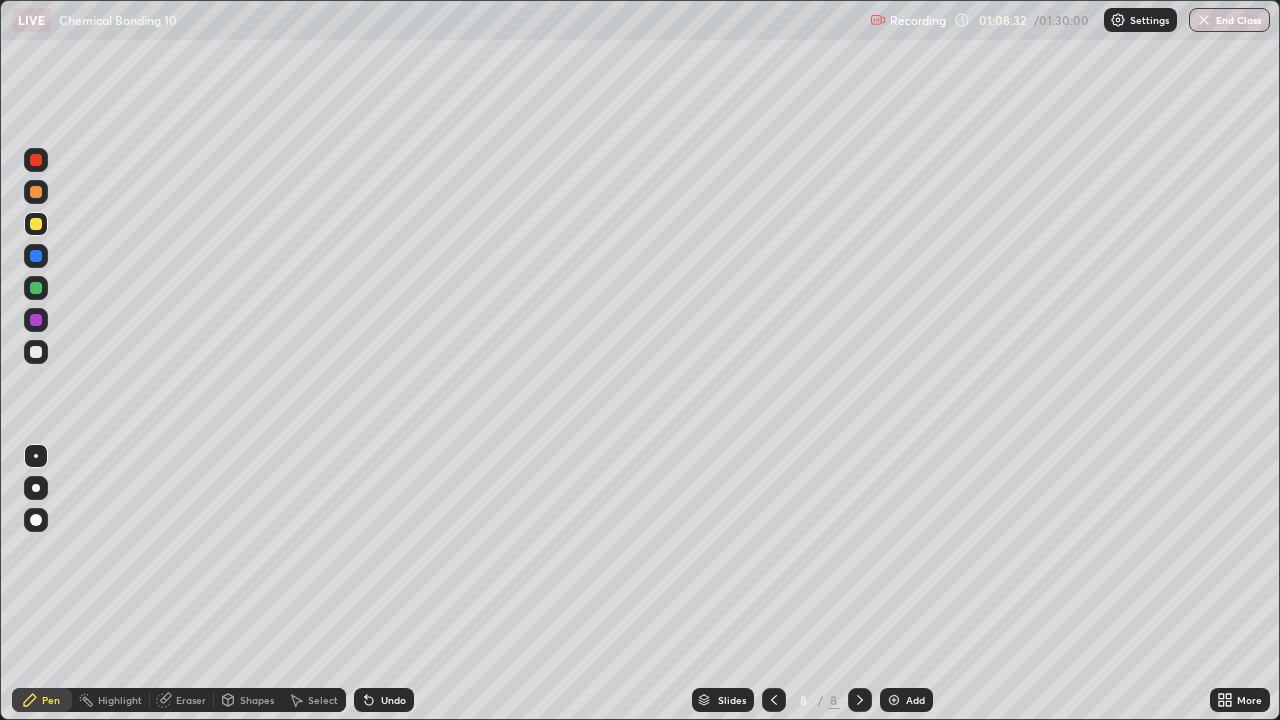 click on "Undo" at bounding box center [384, 700] 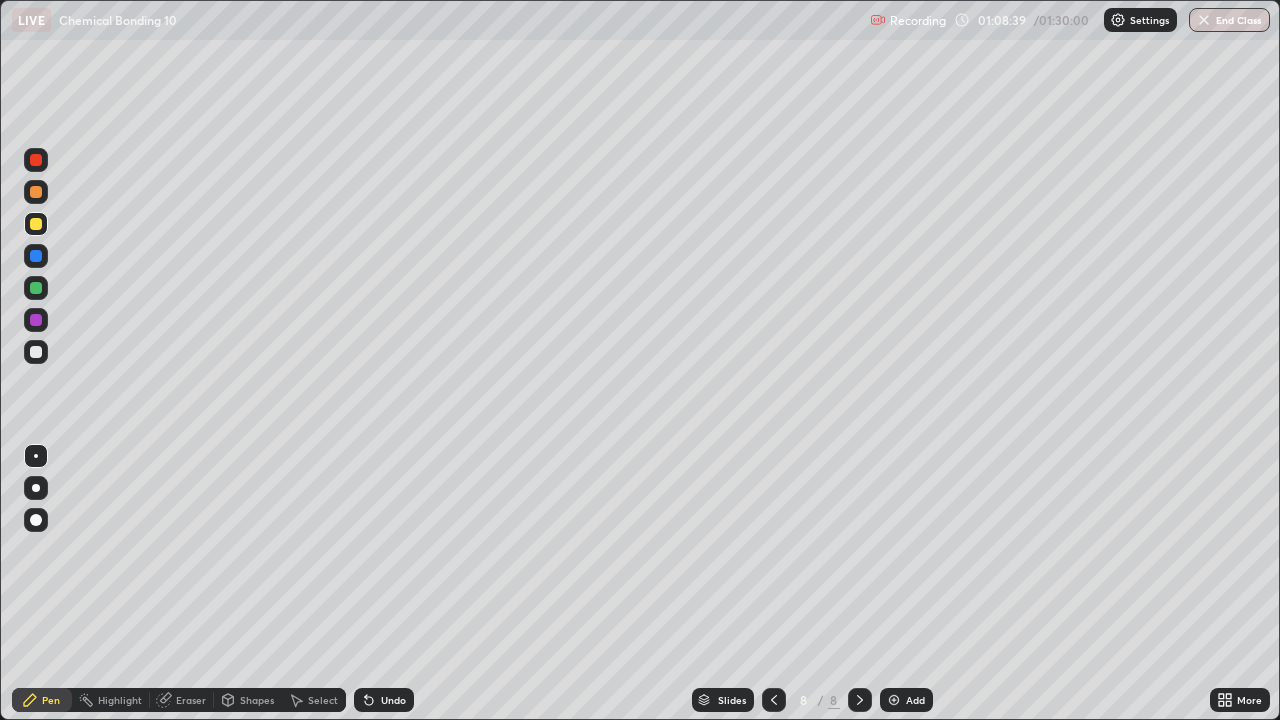 click on "Eraser" at bounding box center [191, 700] 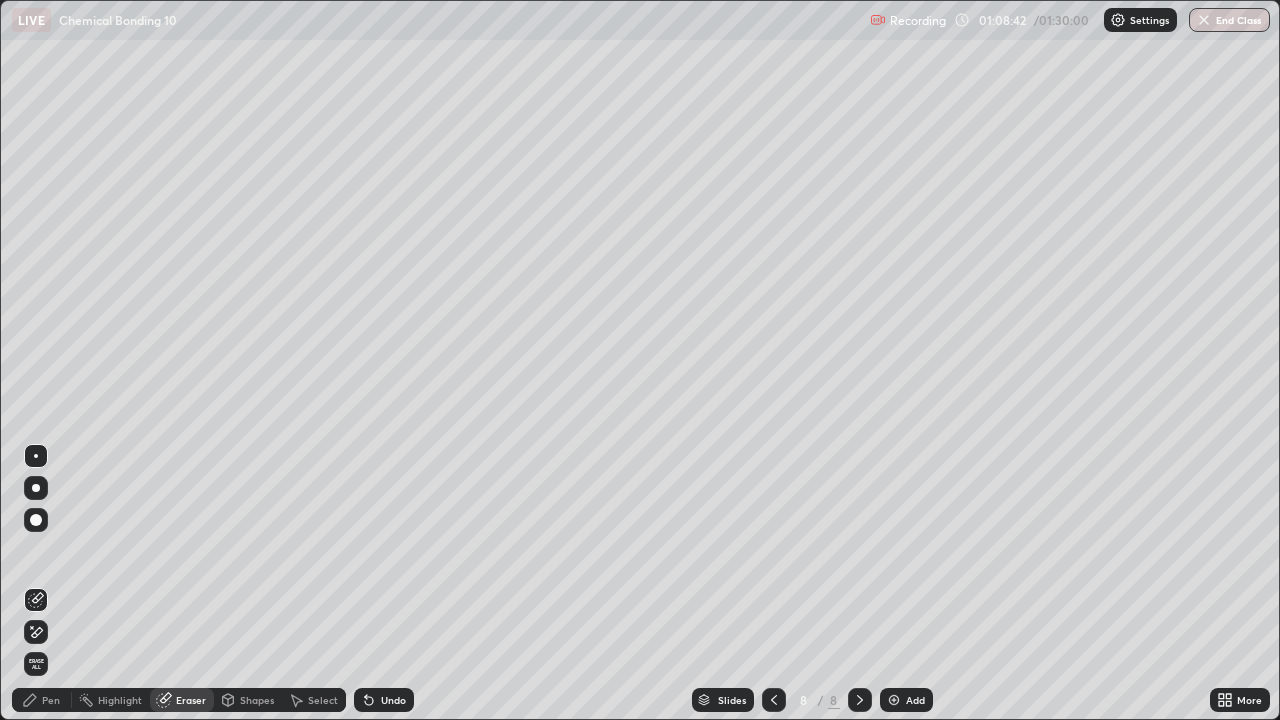 click on "Pen" at bounding box center [51, 700] 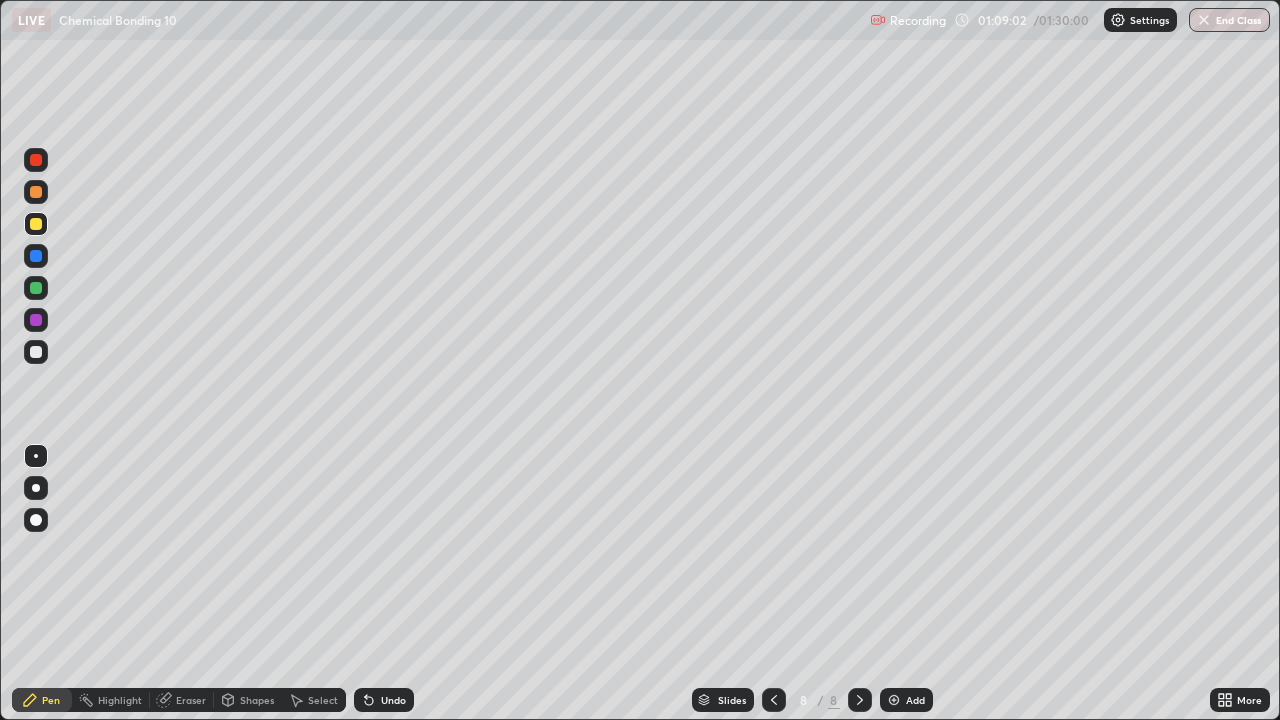 click at bounding box center (36, 160) 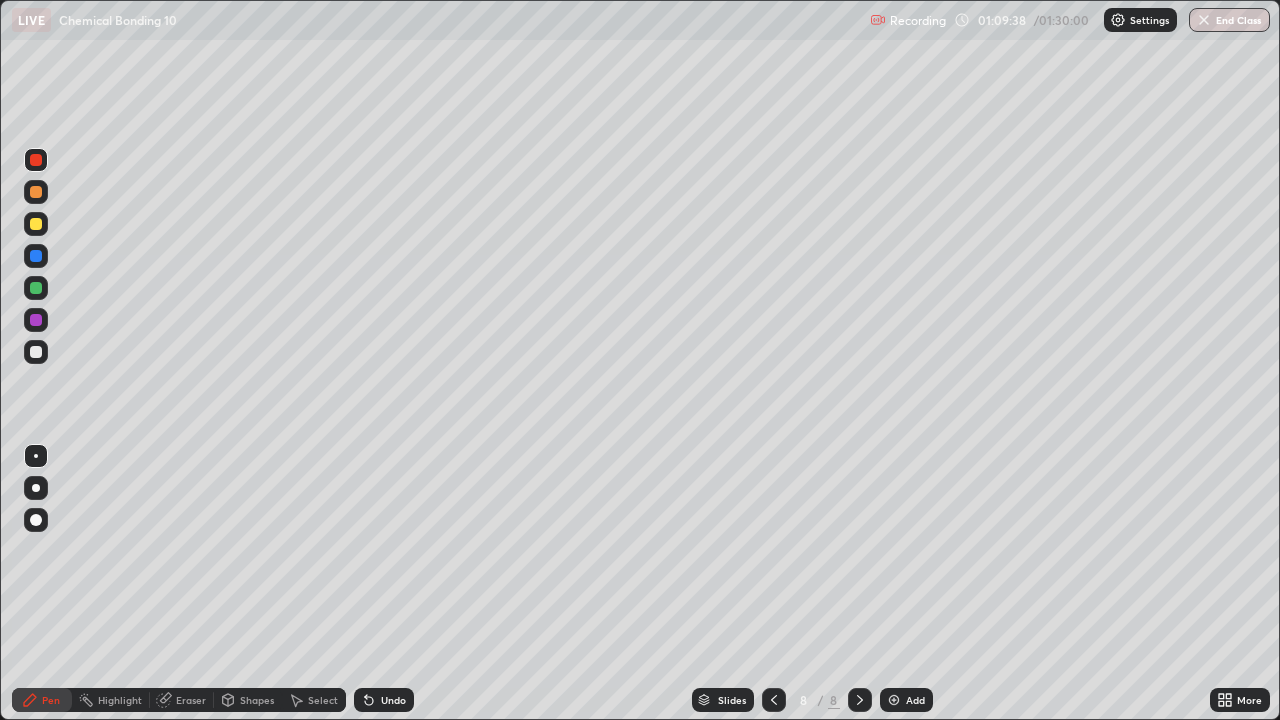 click on "Undo" at bounding box center [393, 700] 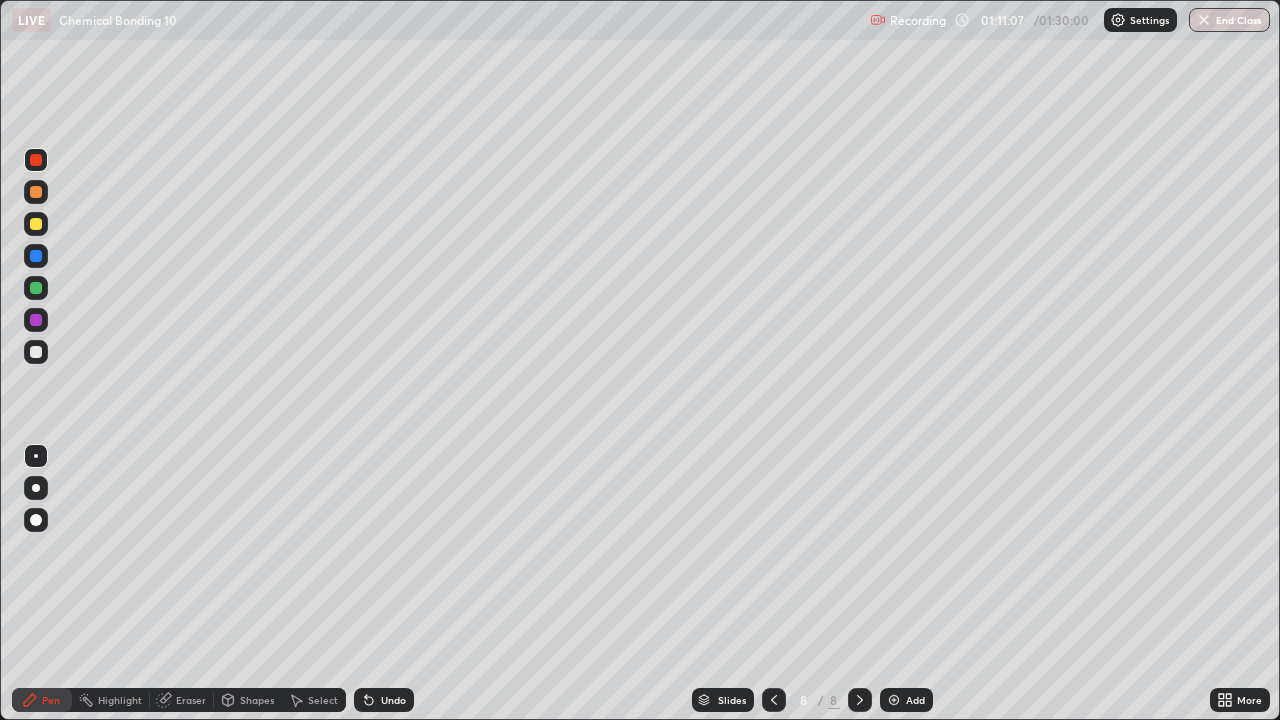 click at bounding box center [36, 256] 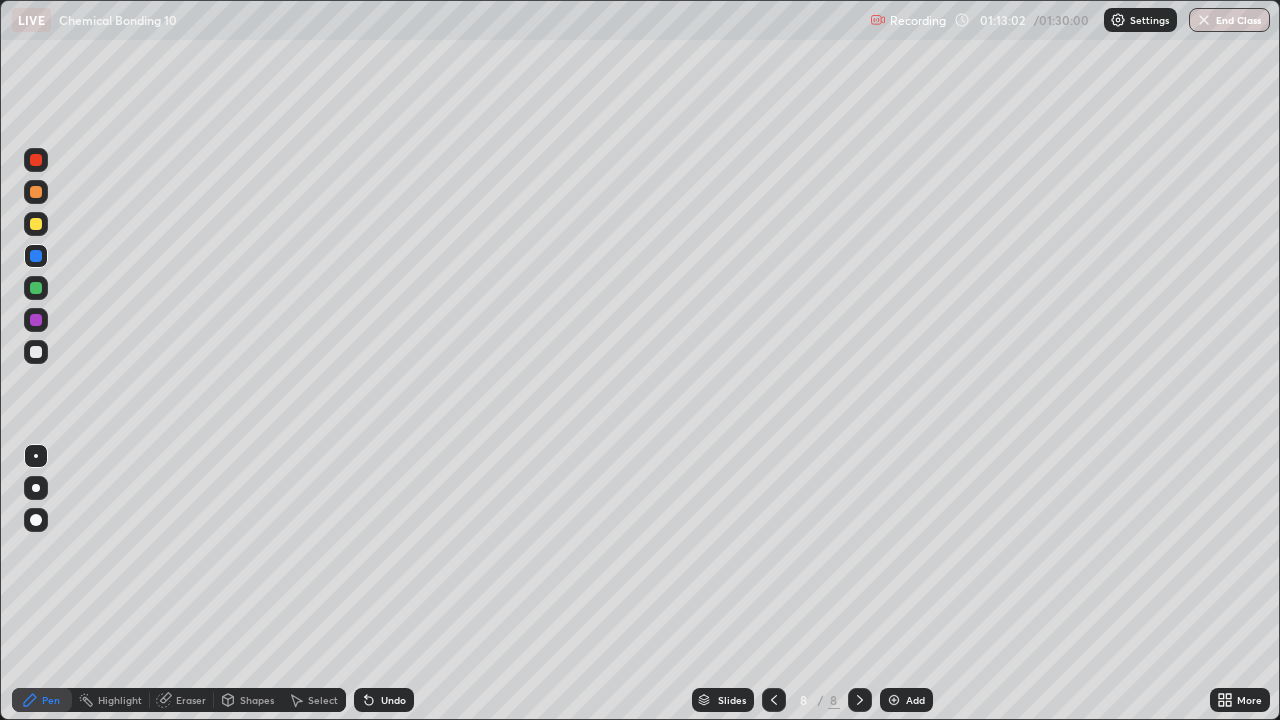 click at bounding box center (36, 352) 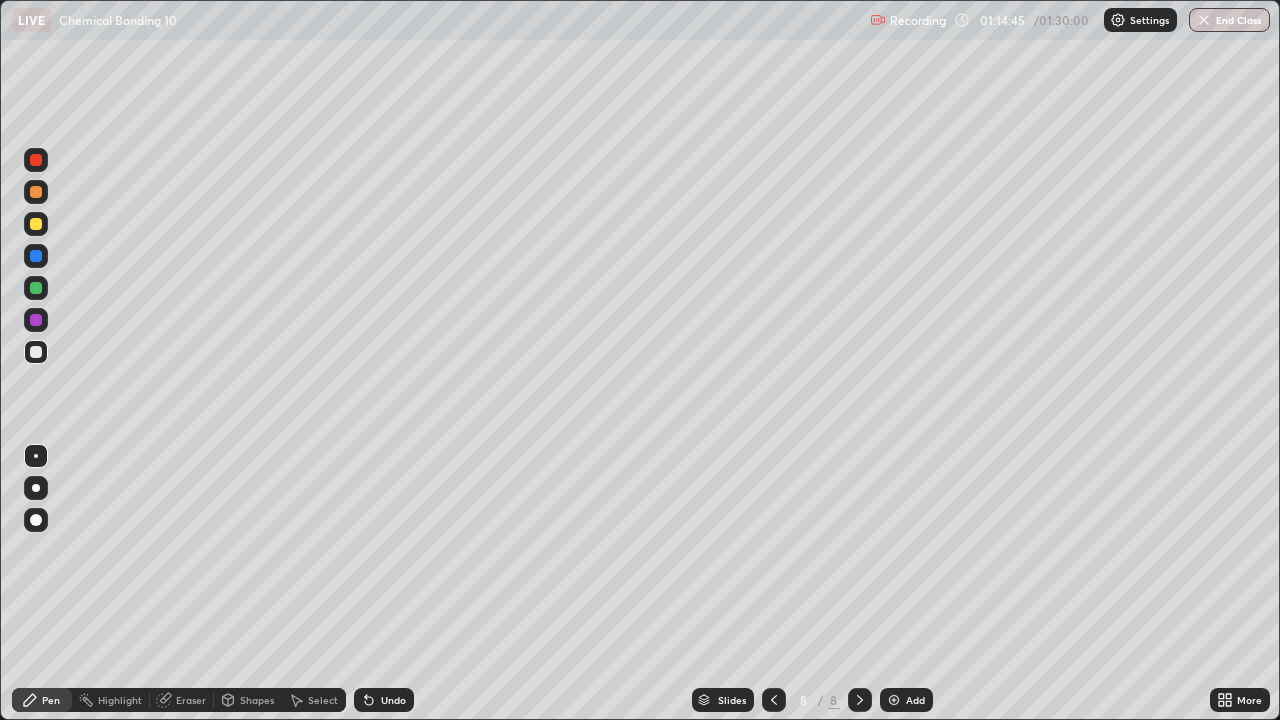 click on "Add" at bounding box center [906, 700] 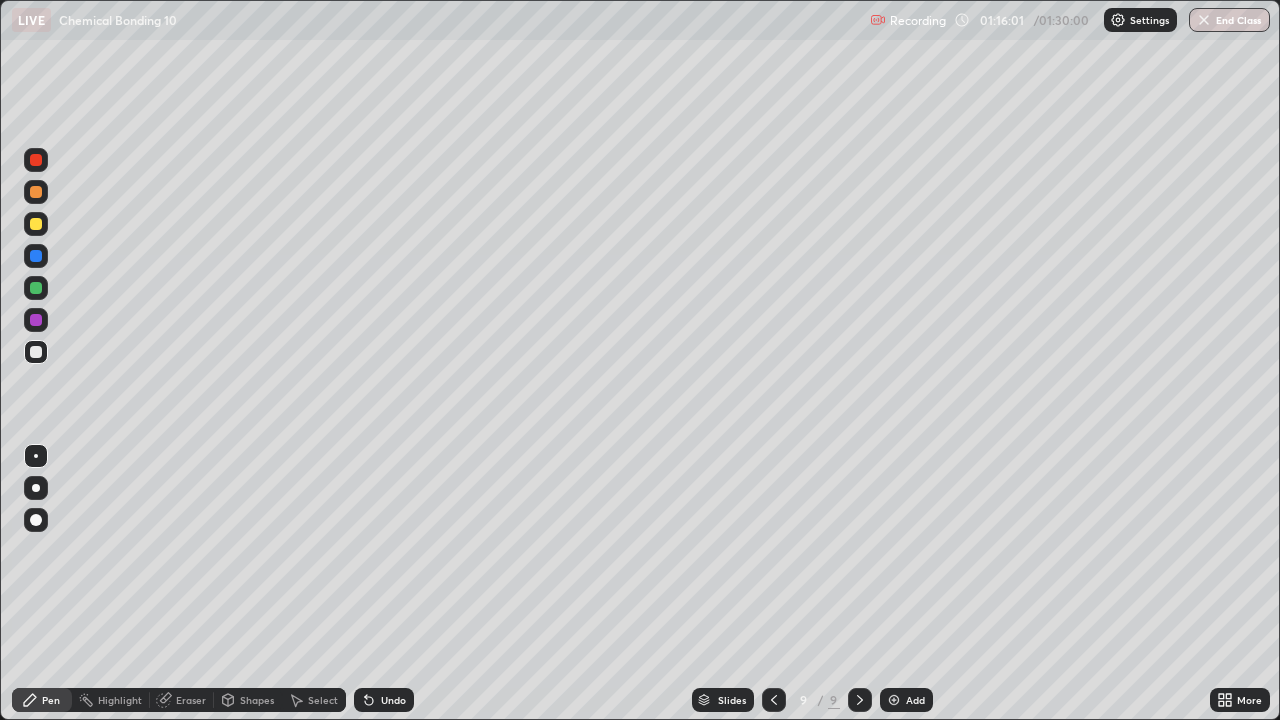 click at bounding box center (36, 224) 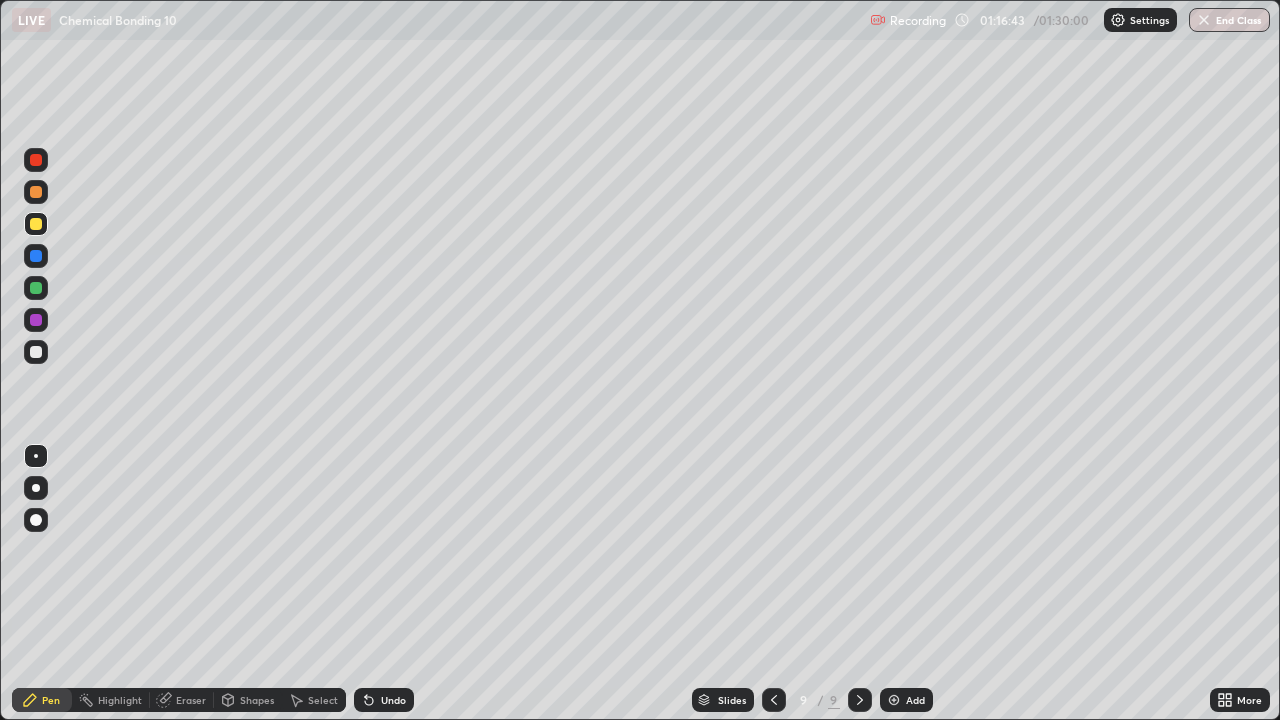 click at bounding box center [36, 352] 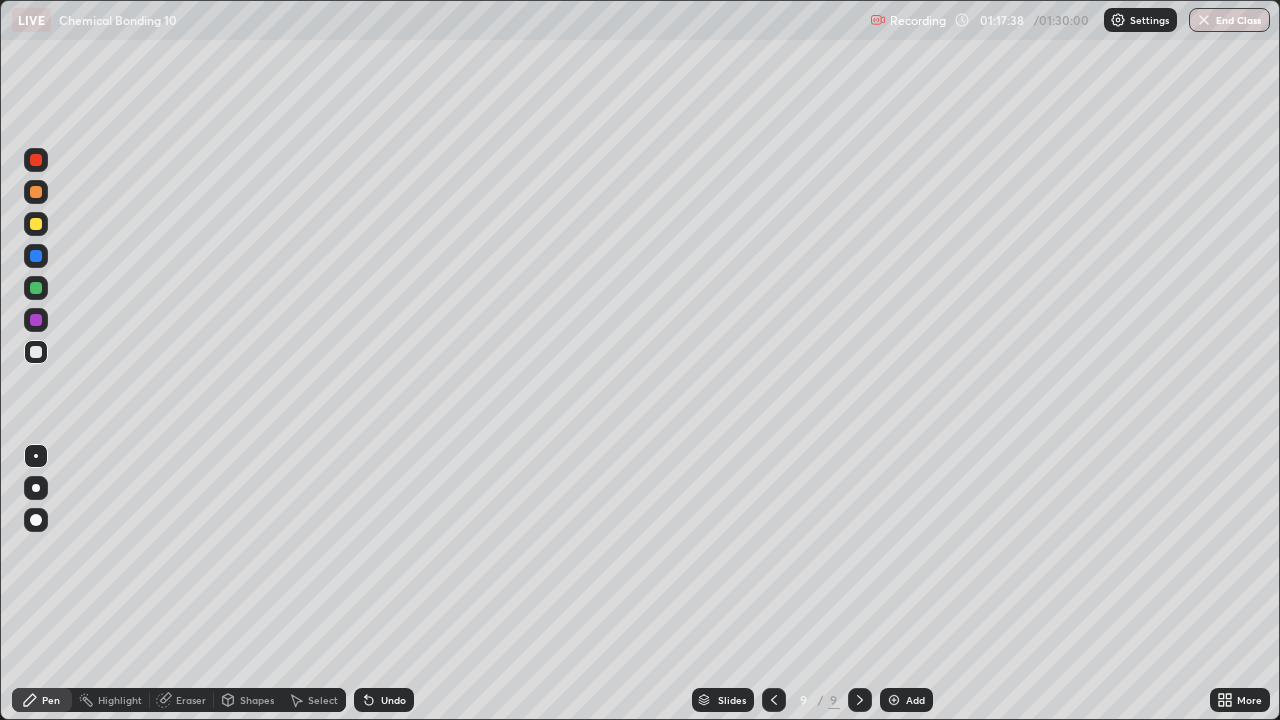 click at bounding box center (36, 224) 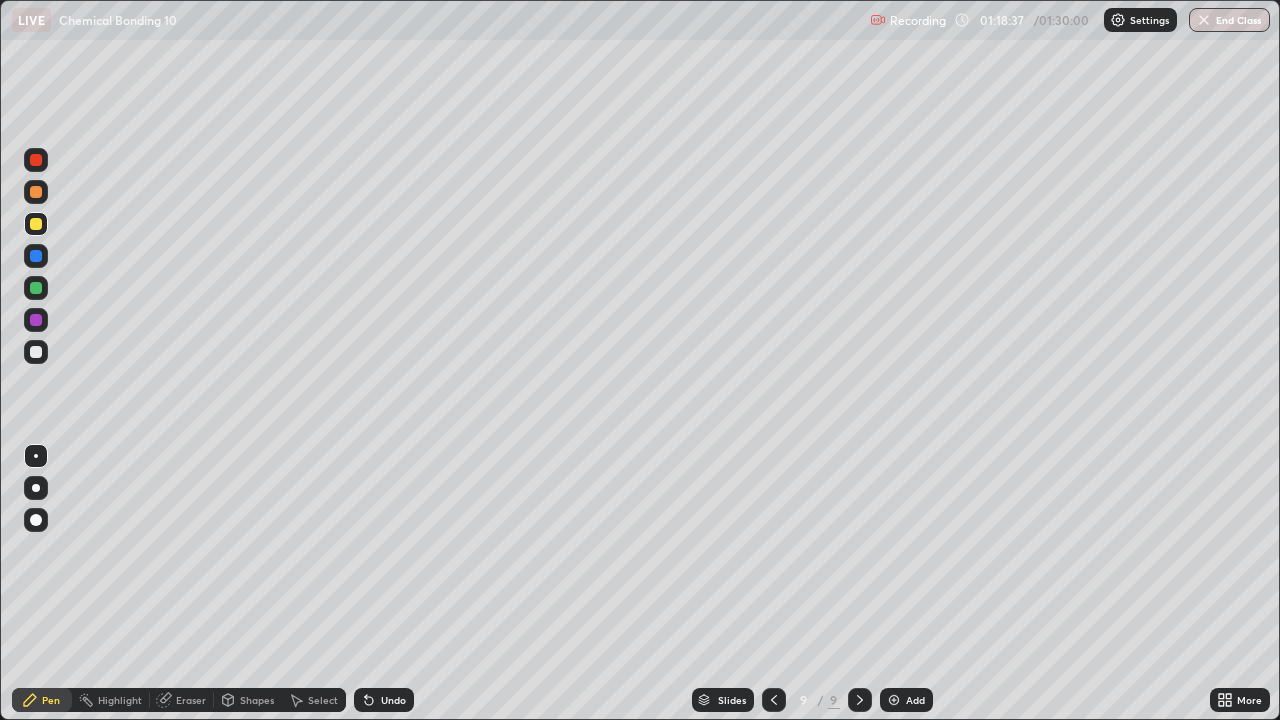 click on "Undo" at bounding box center [384, 700] 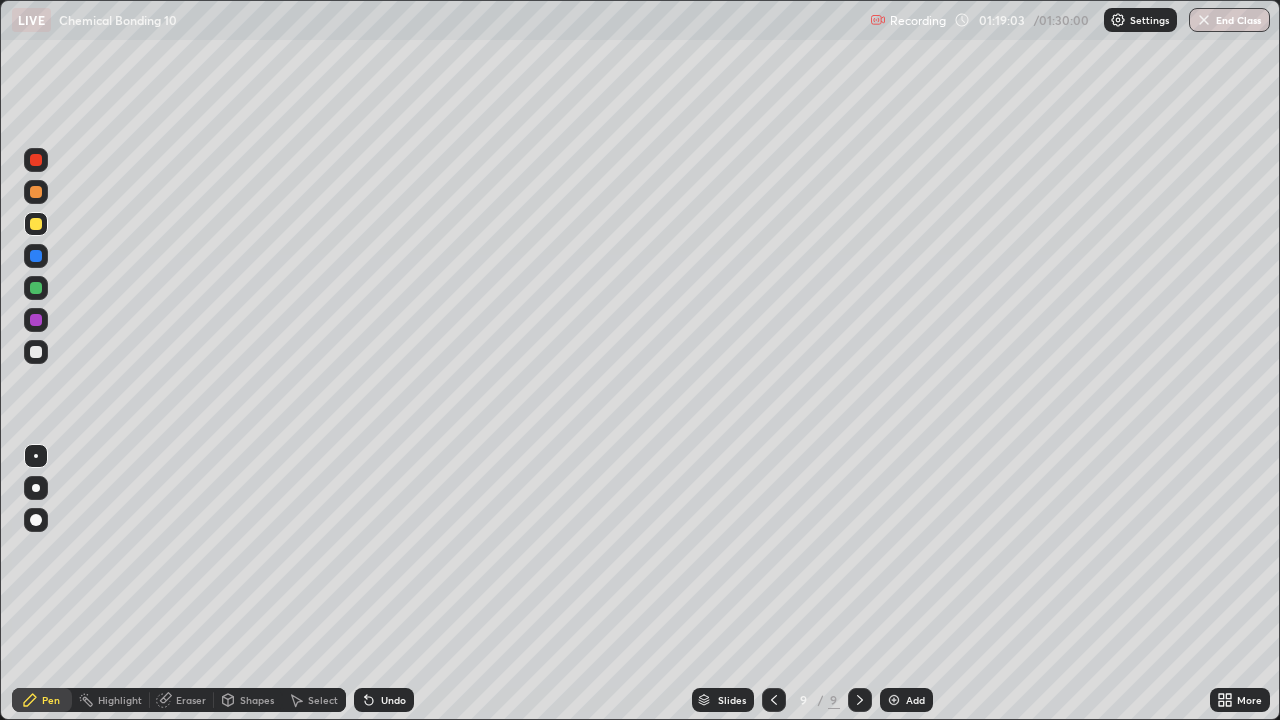 click on "Undo" at bounding box center (384, 700) 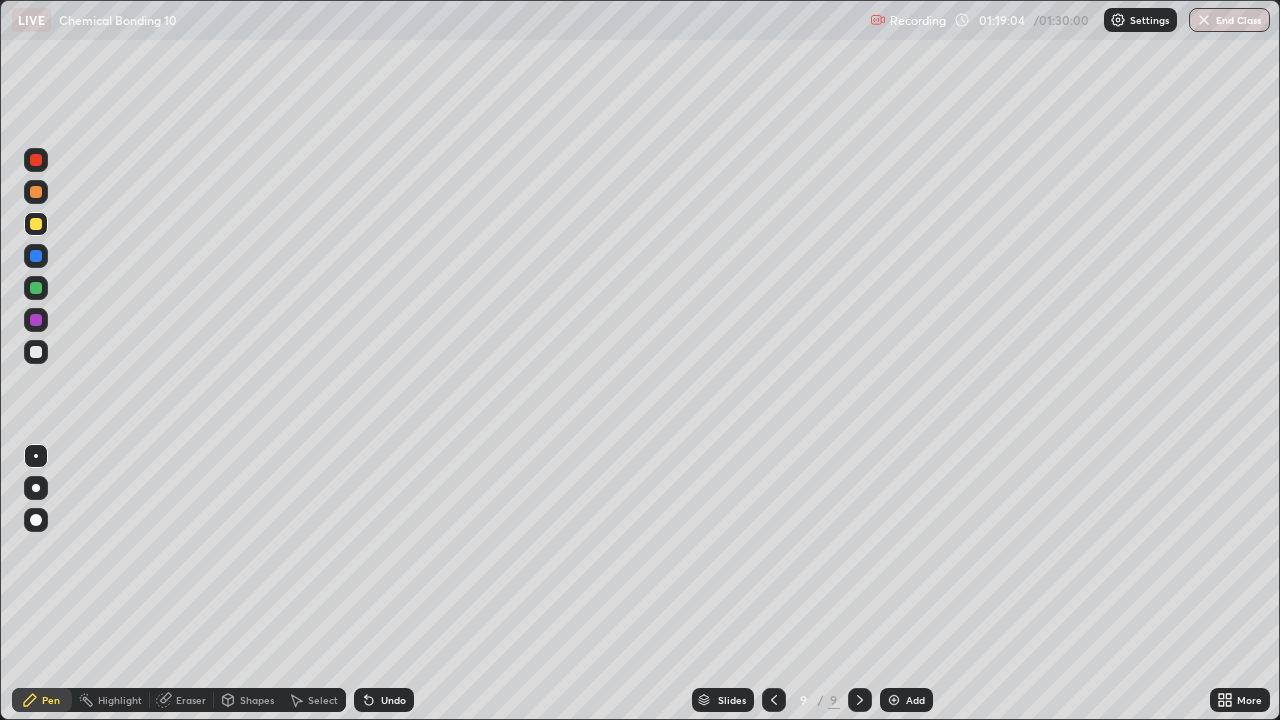 click on "Undo" at bounding box center (384, 700) 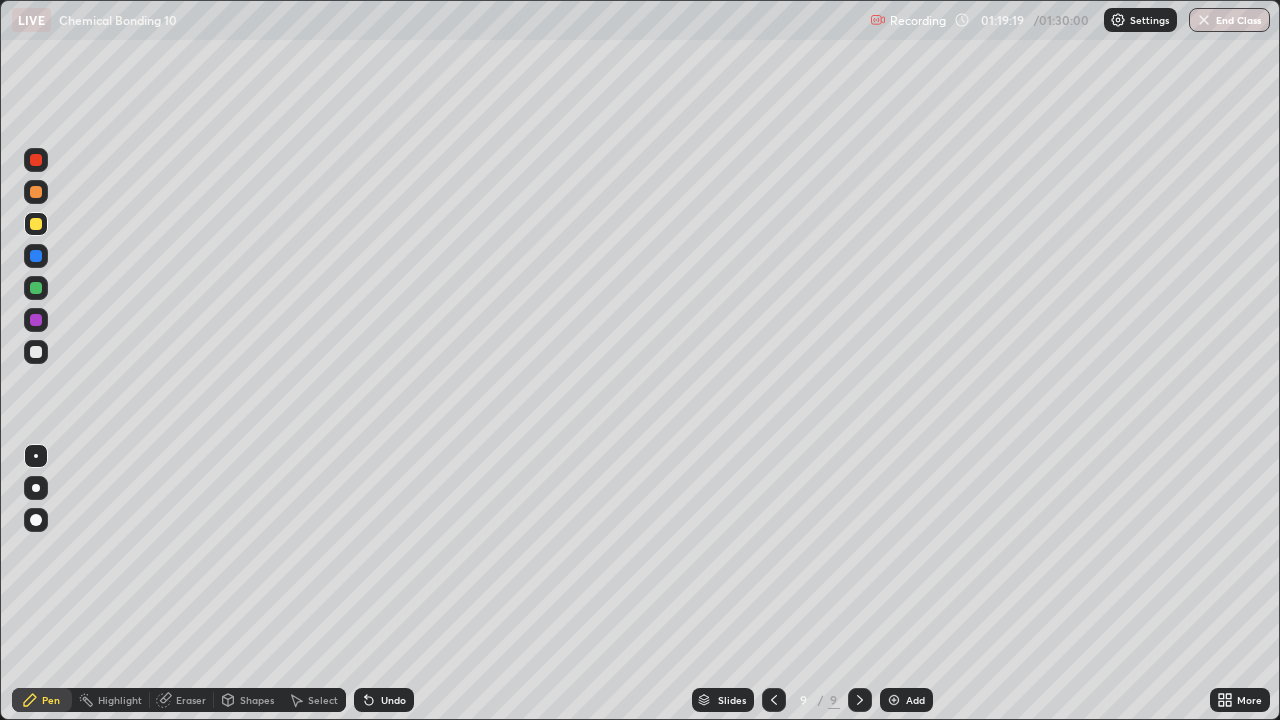 click on "Undo" at bounding box center [393, 700] 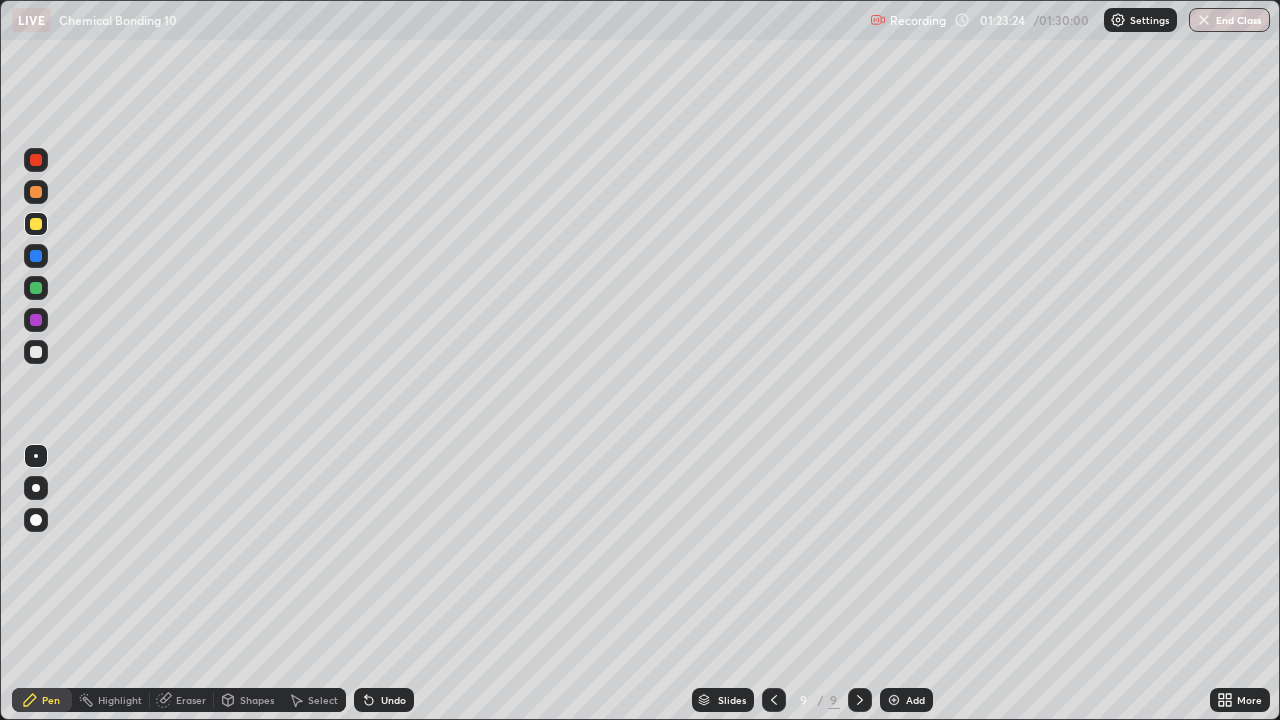 click on "Add" at bounding box center [915, 700] 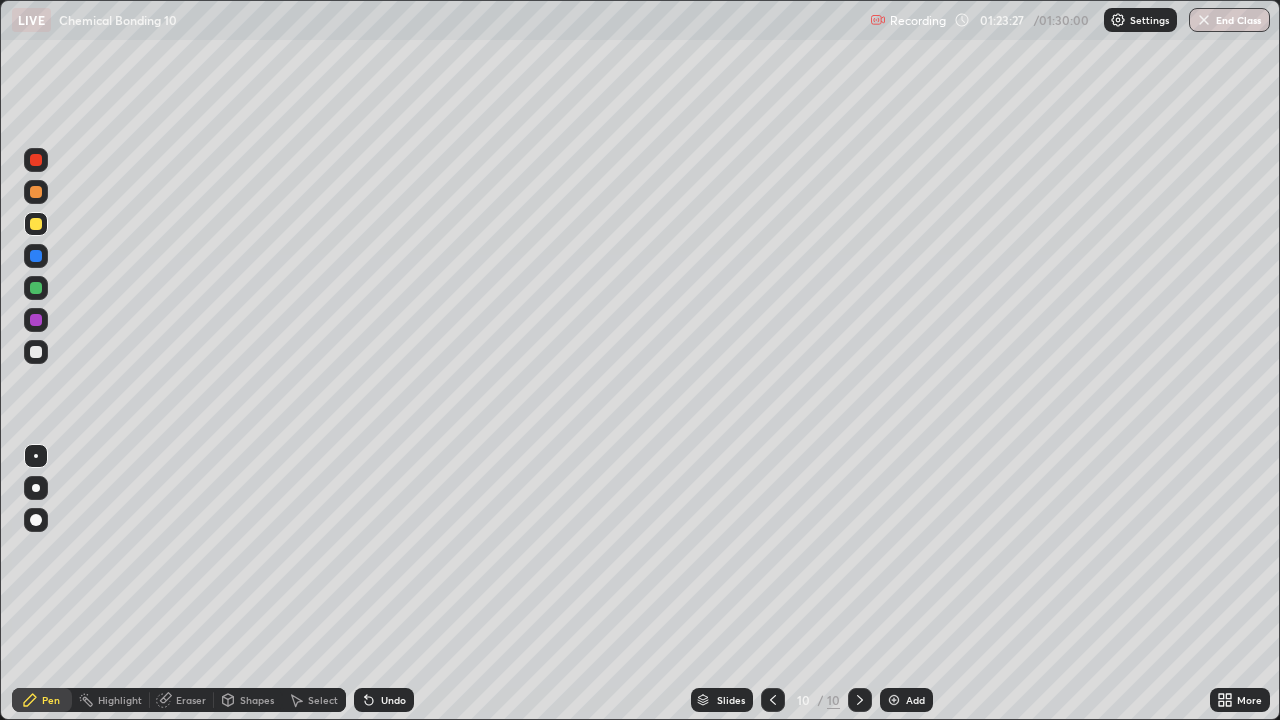 click 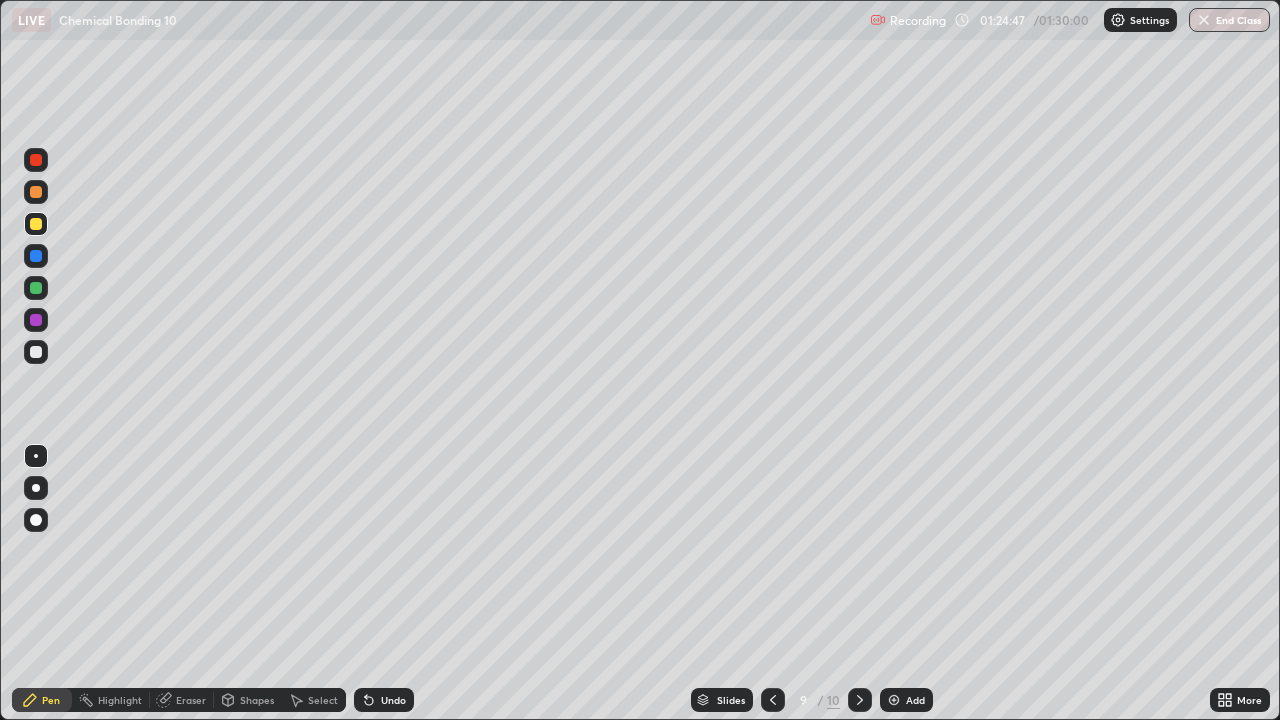 click 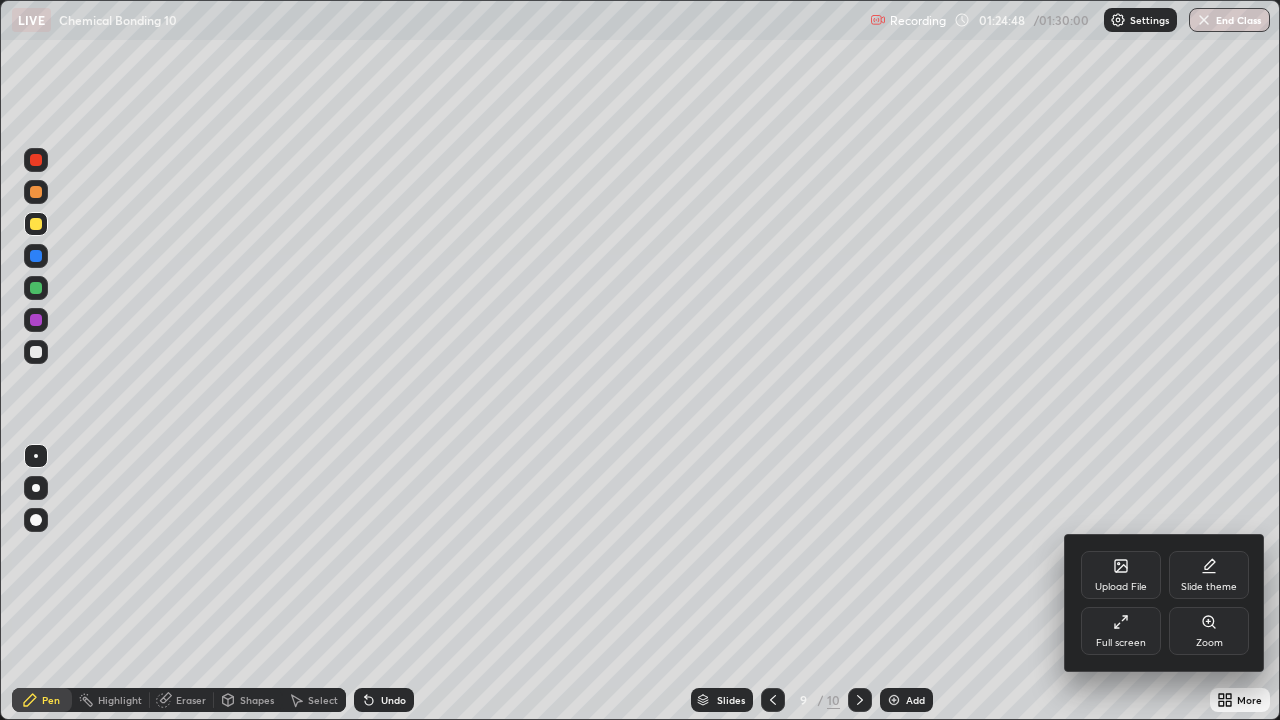 click on "Full screen" at bounding box center [1121, 643] 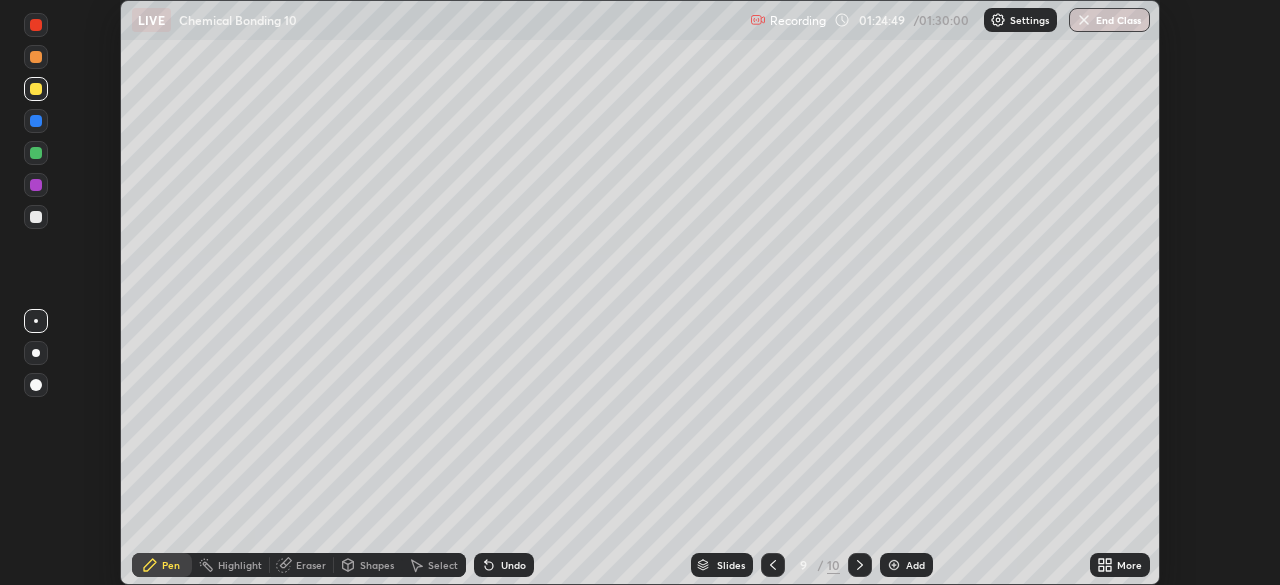 scroll, scrollTop: 585, scrollLeft: 1280, axis: both 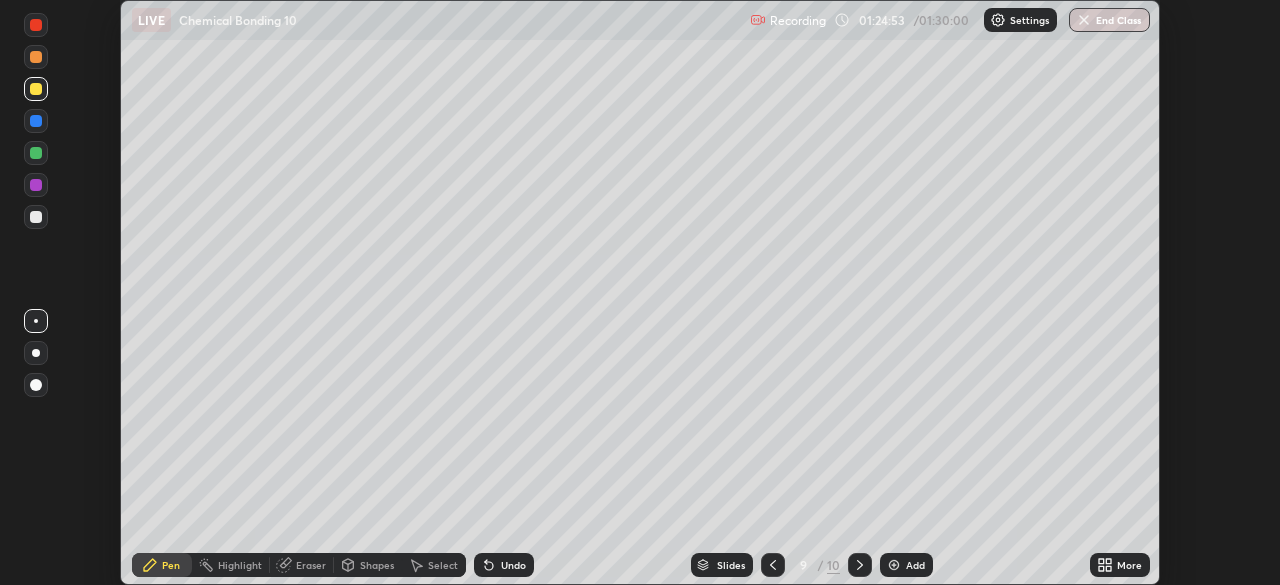 click on "End Class" at bounding box center [1109, 20] 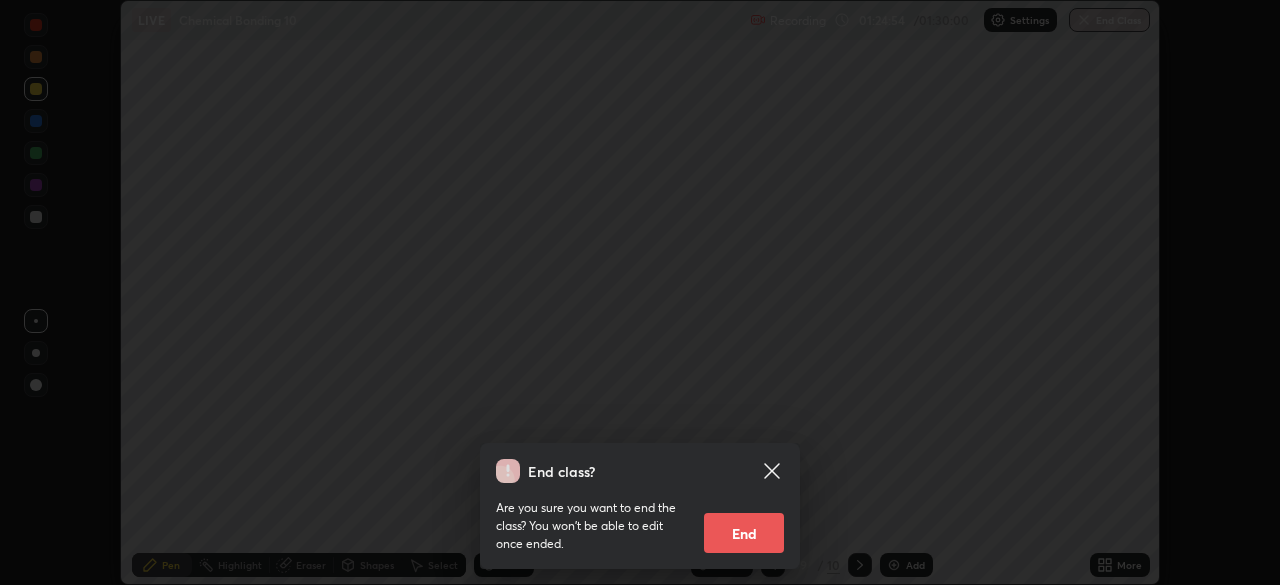 click on "End" at bounding box center (744, 533) 